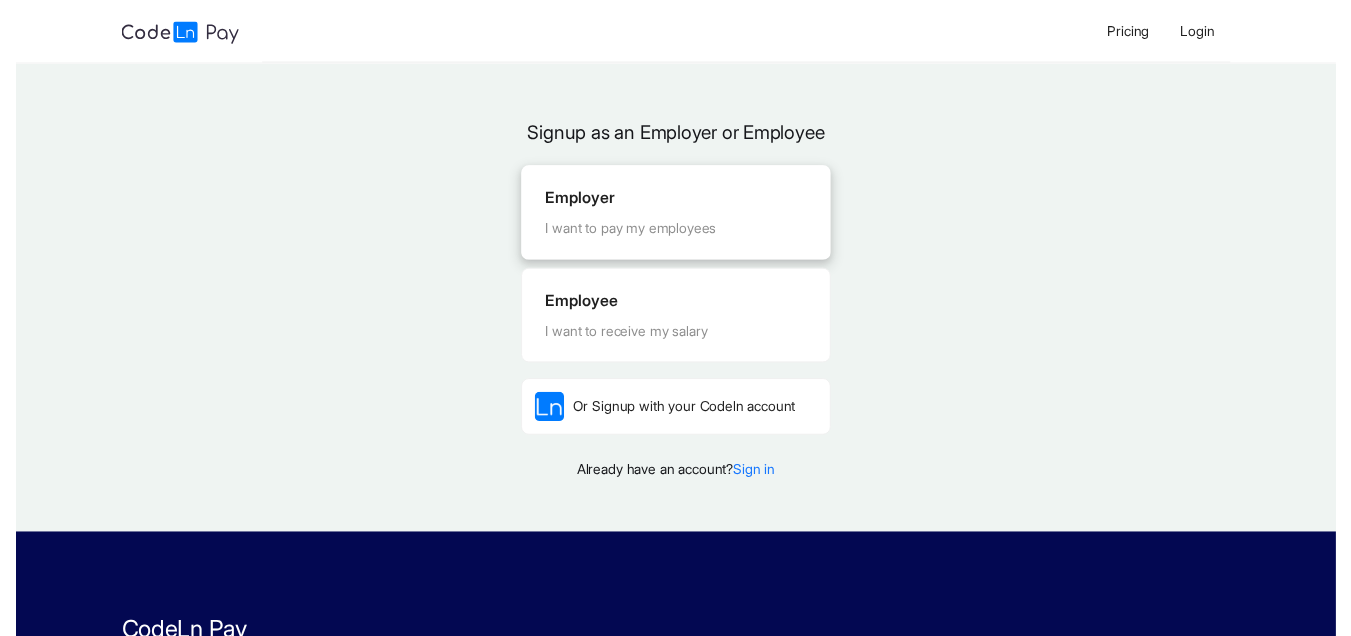 scroll, scrollTop: 0, scrollLeft: 0, axis: both 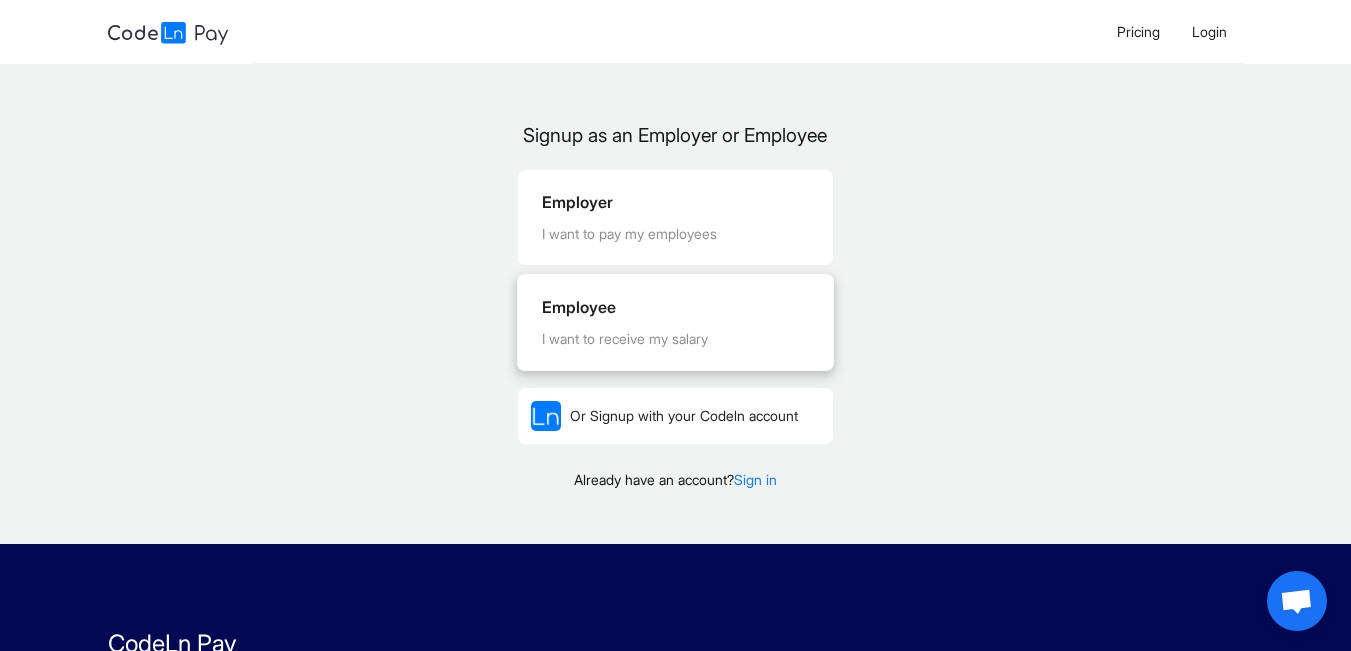 click on "I want to receive my salary" at bounding box center [675, 339] 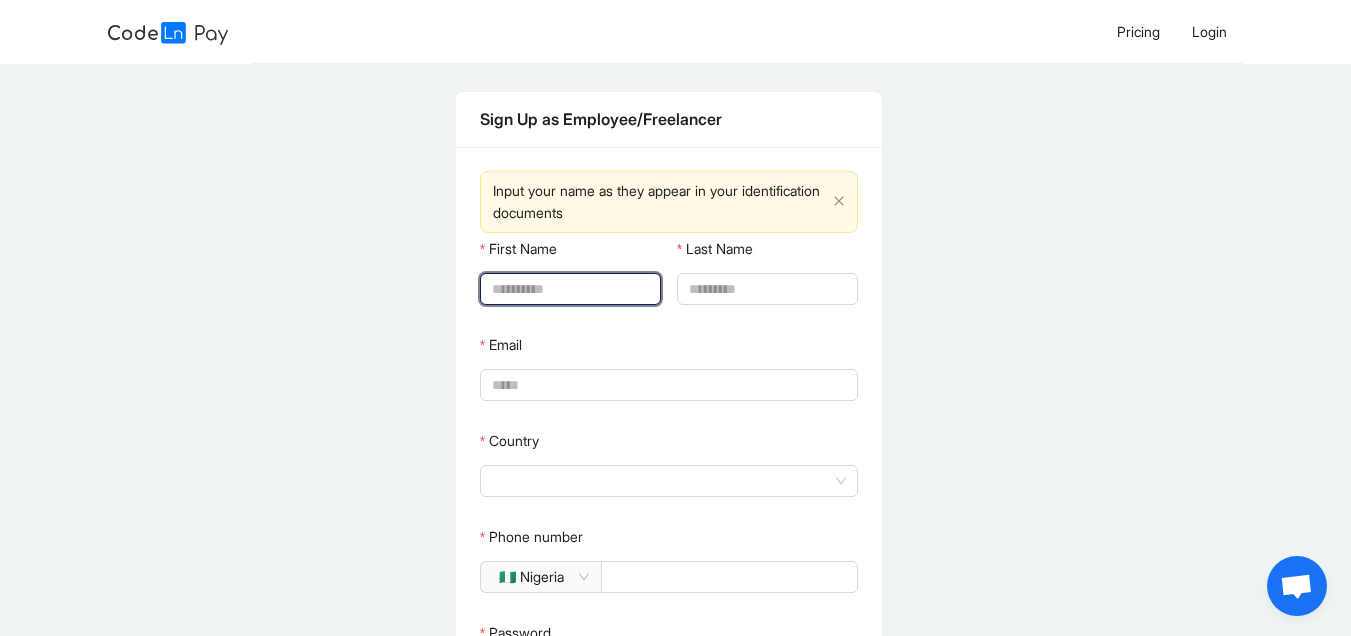 click on "First Name" at bounding box center [568, 289] 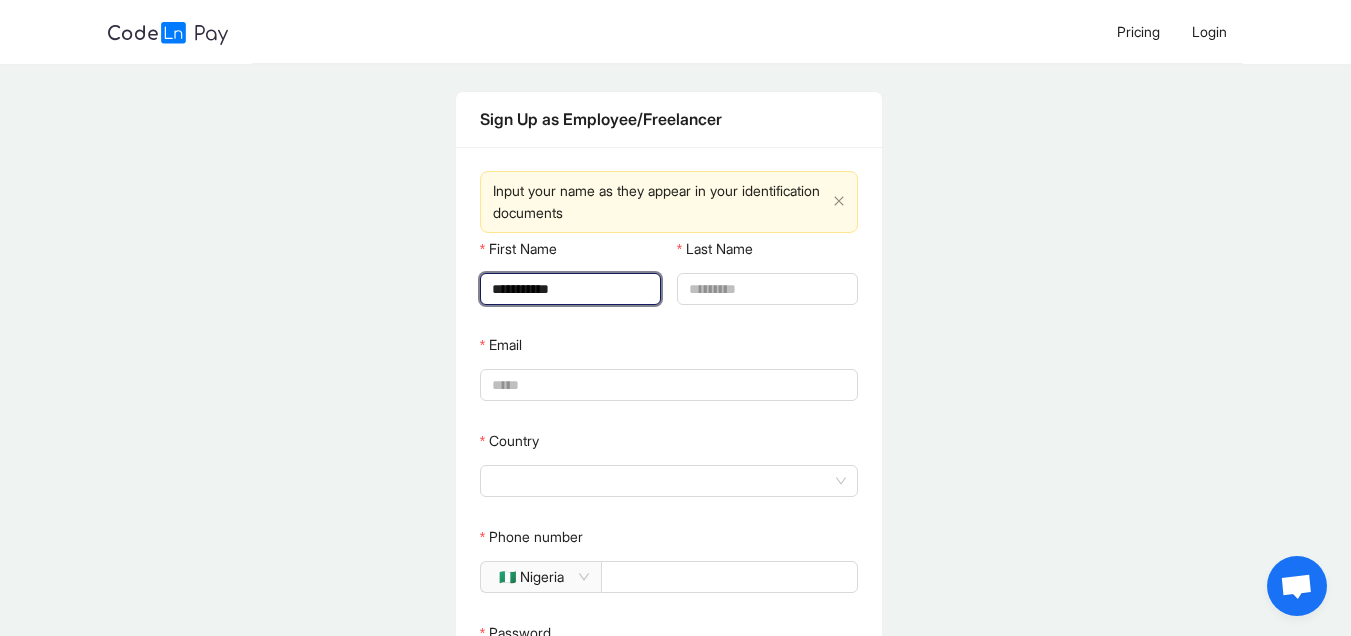 type on "****" 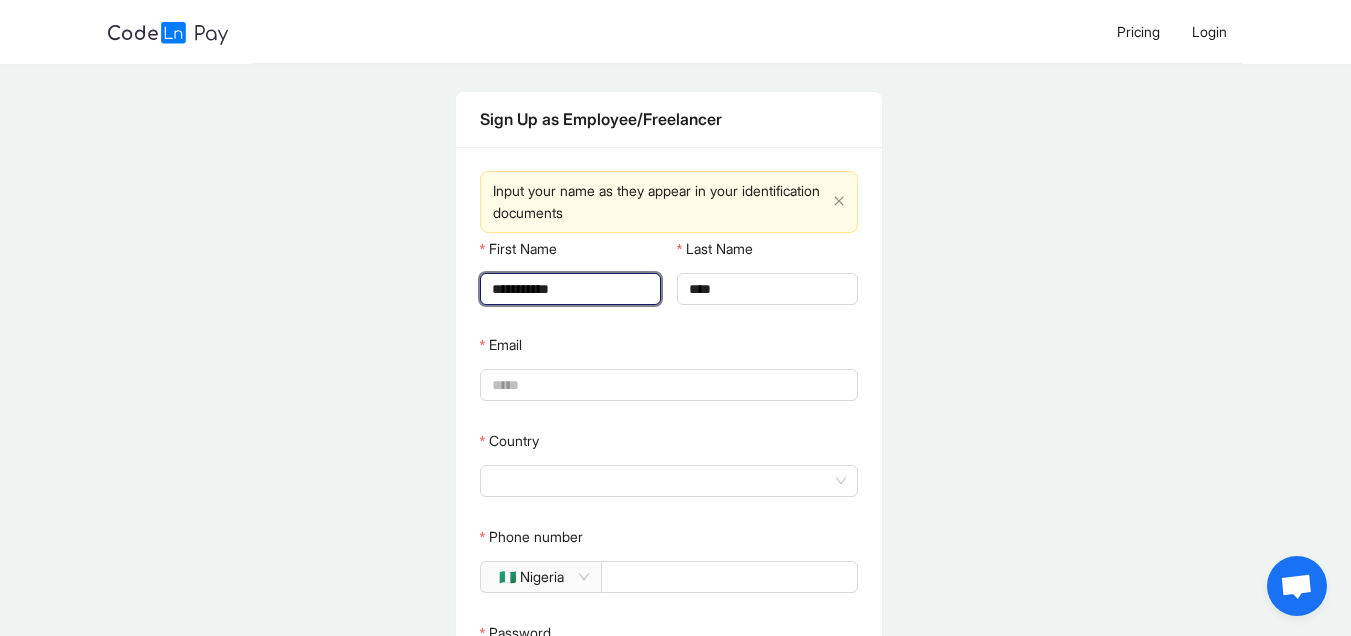 type on "*******" 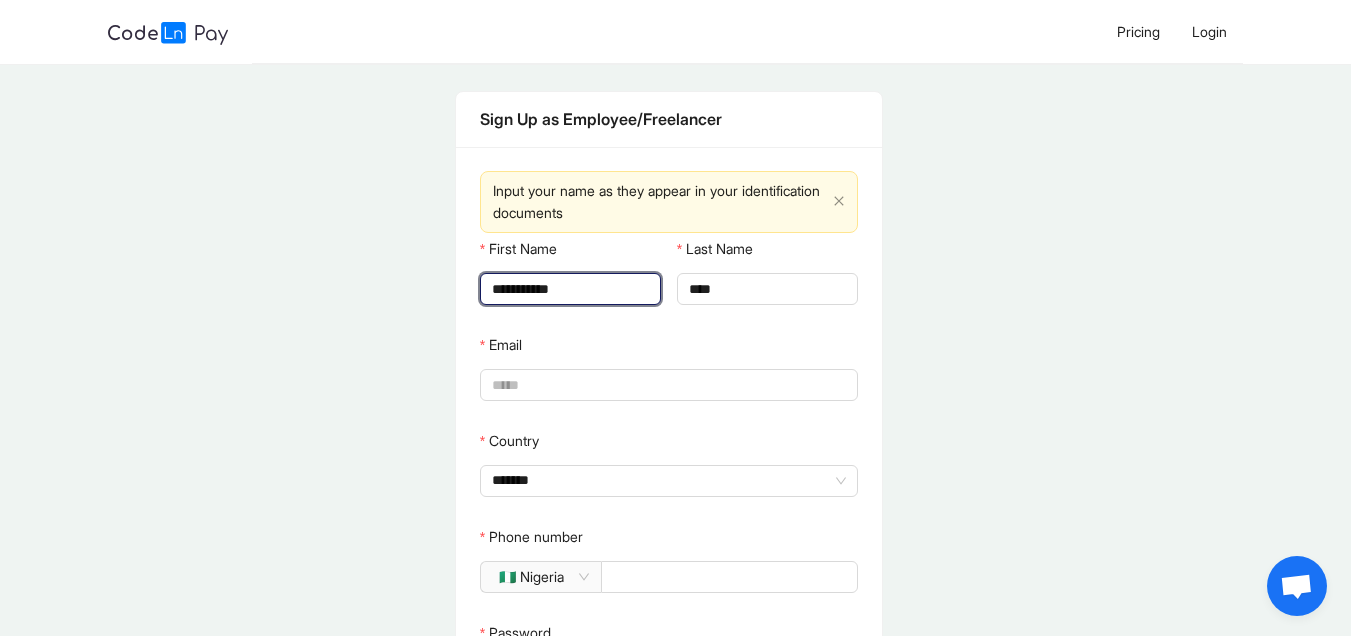 type on "**********" 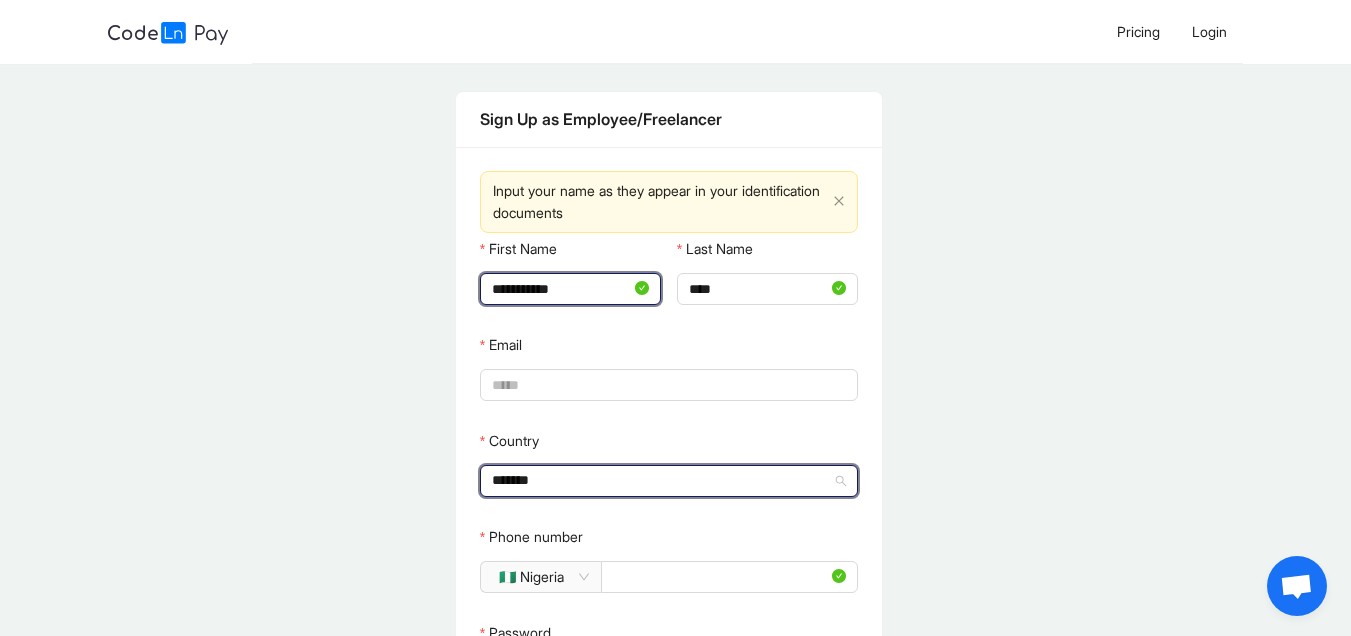 type 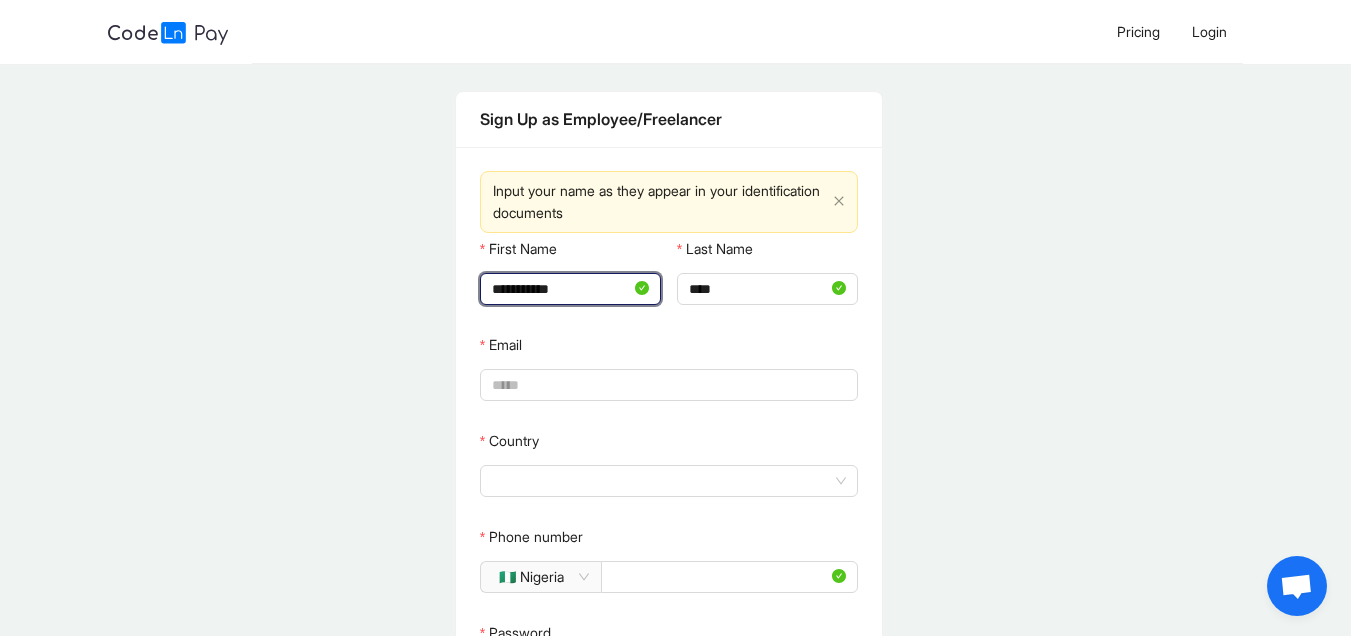 click on "**********" at bounding box center (561, 289) 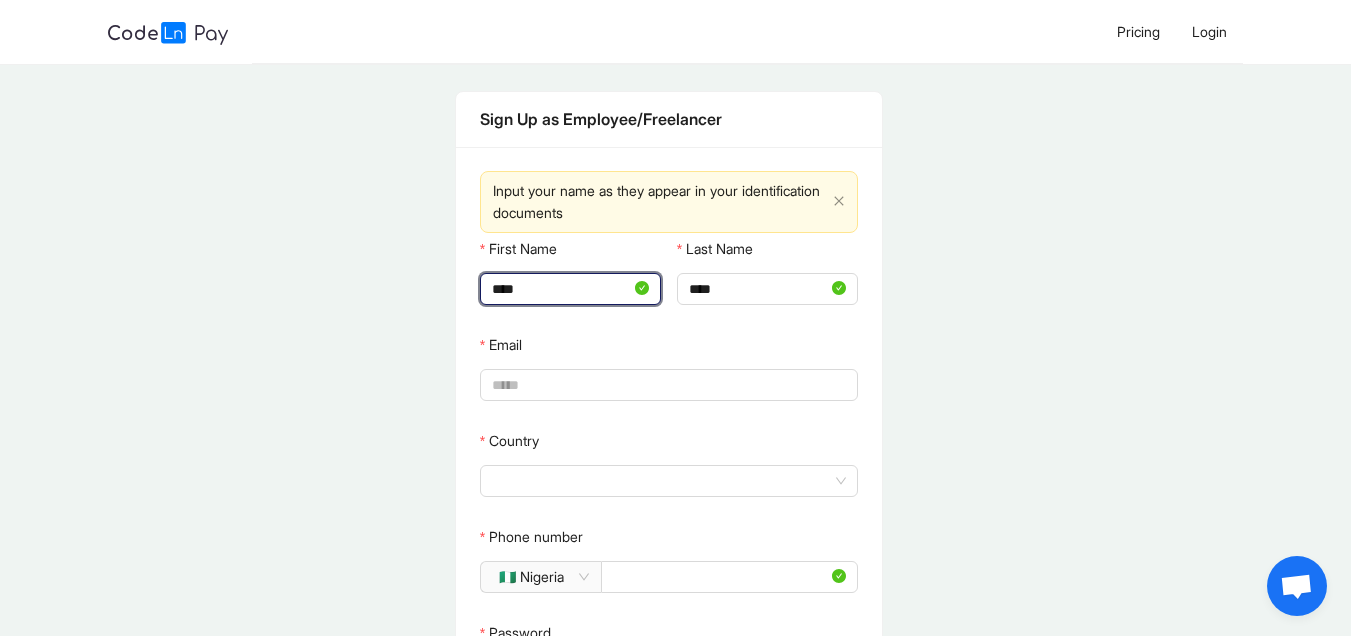 type on "****" 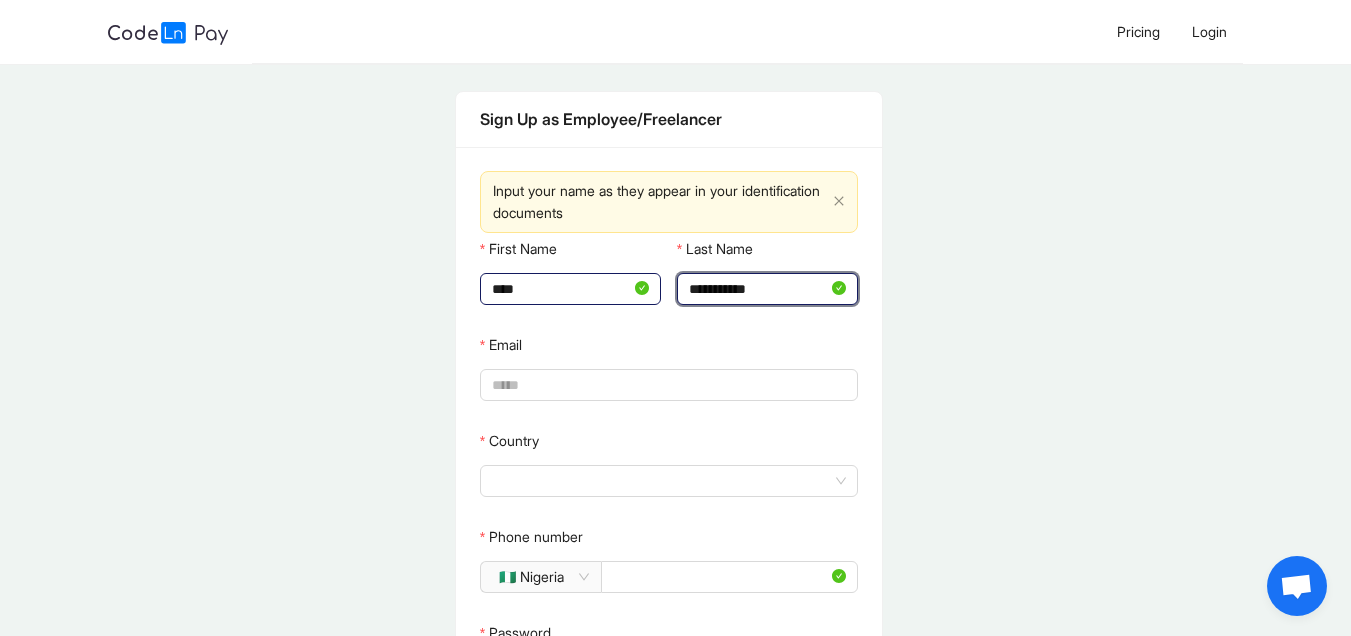 type on "**********" 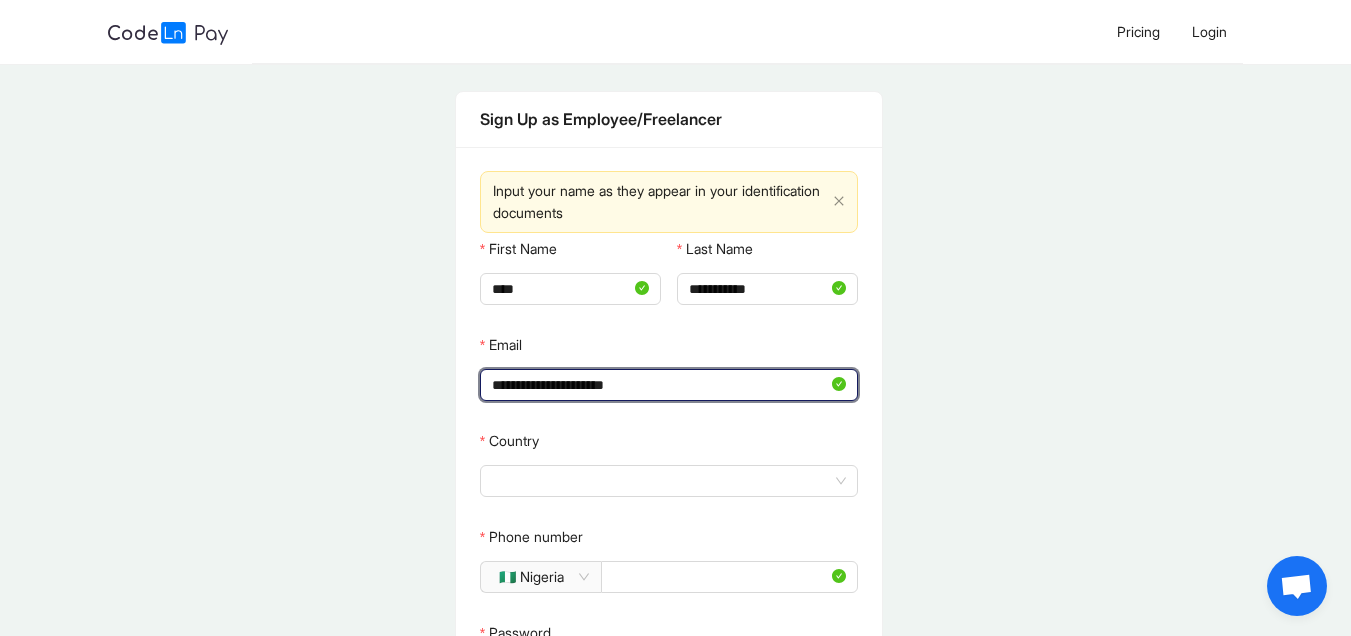 type on "**********" 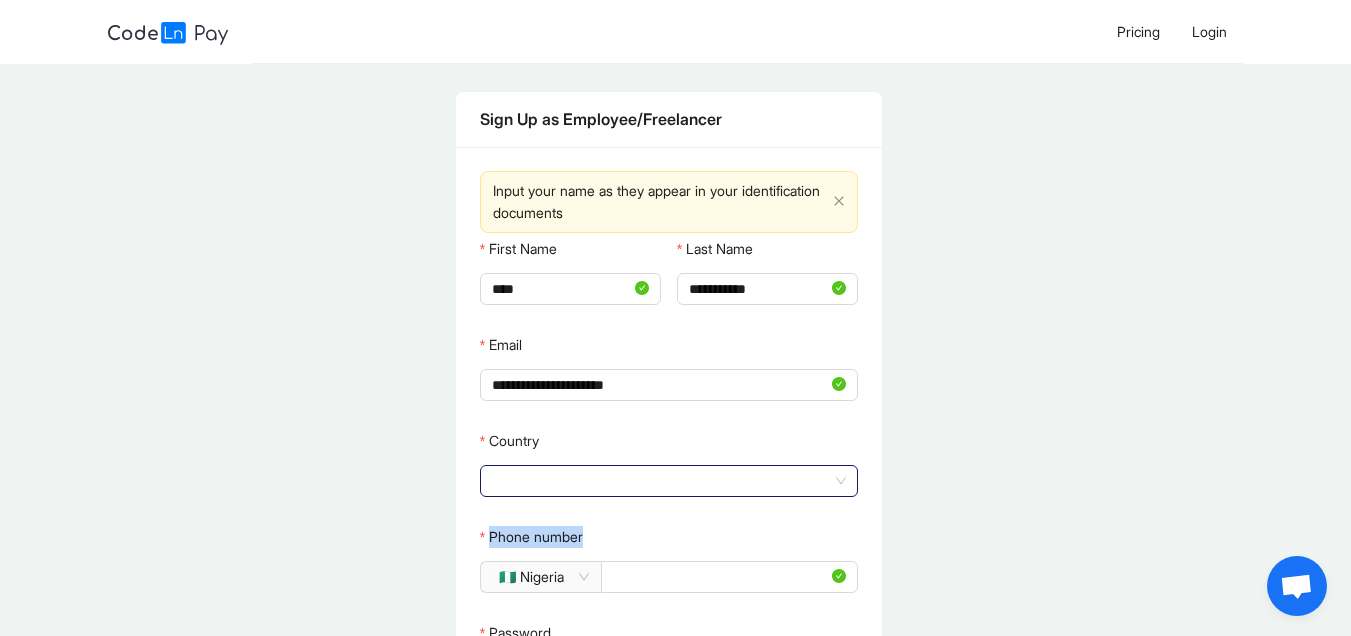 drag, startPoint x: 593, startPoint y: 500, endPoint x: 566, endPoint y: 483, distance: 31.906113 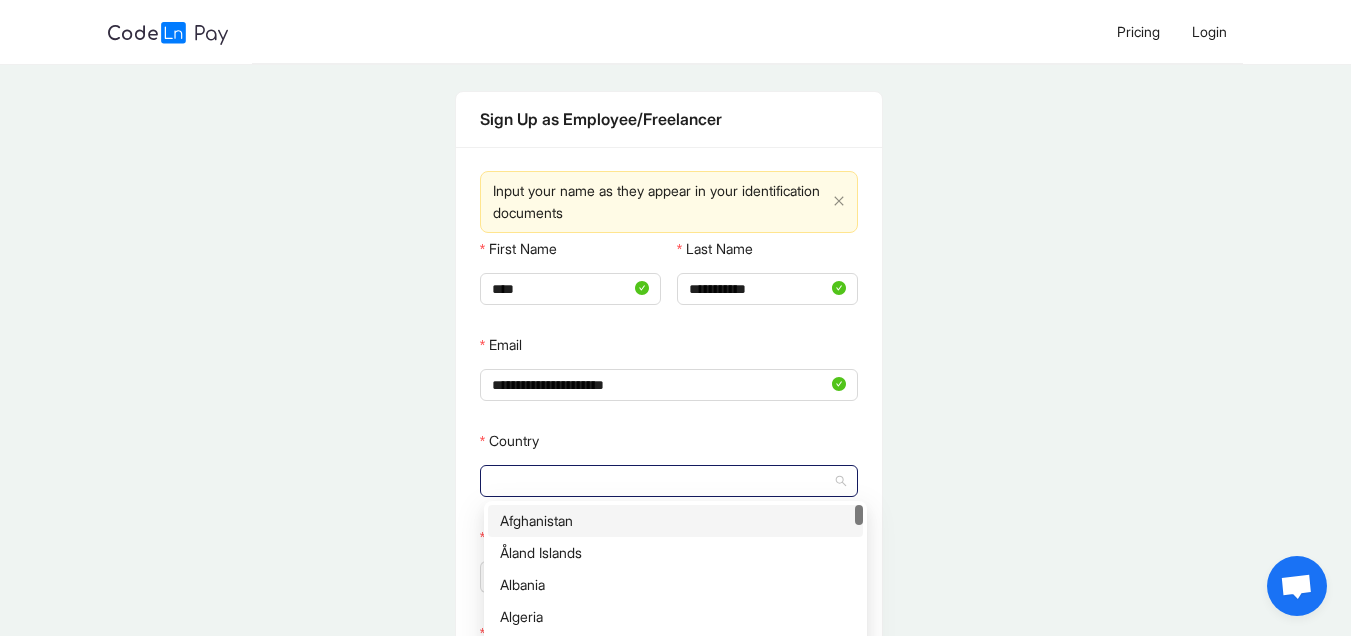 click 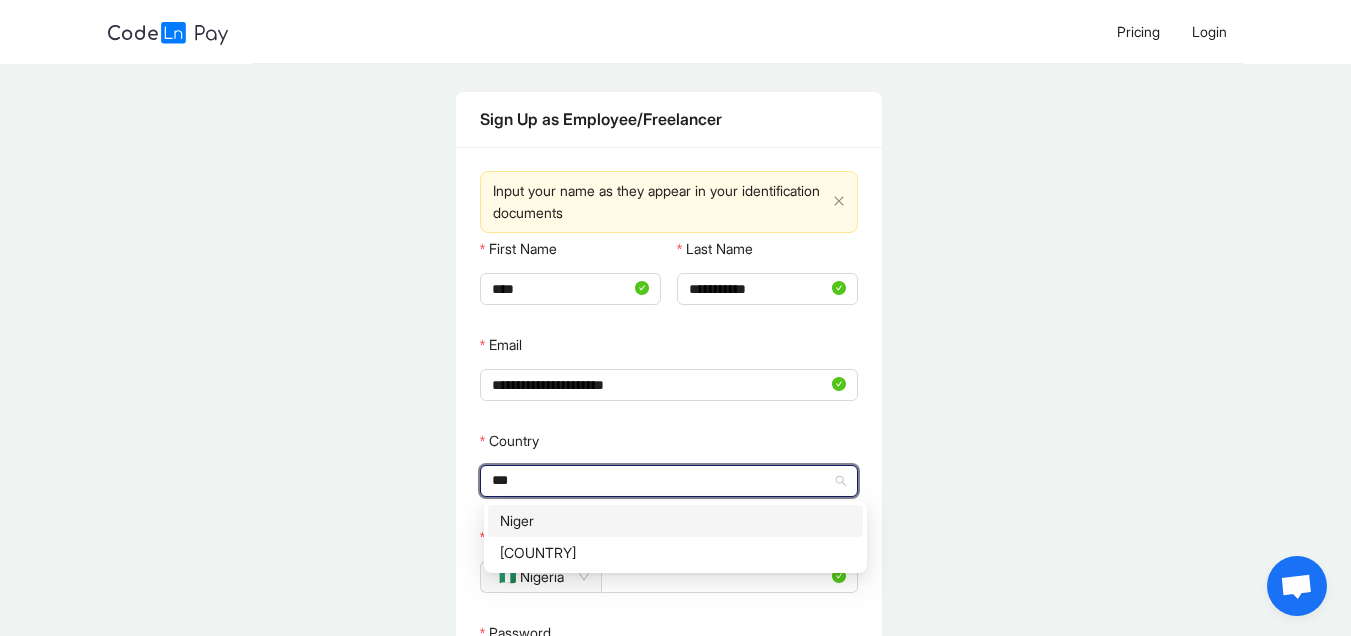 type on "*******" 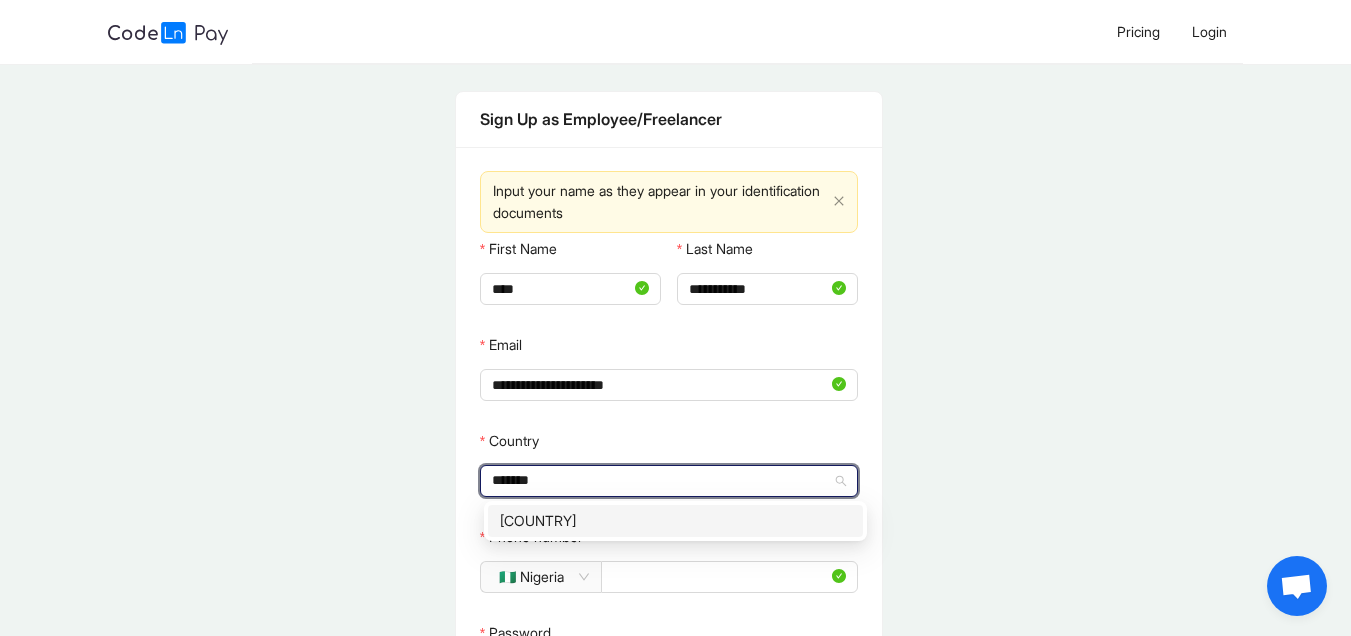 click on "[COUNTRY]" 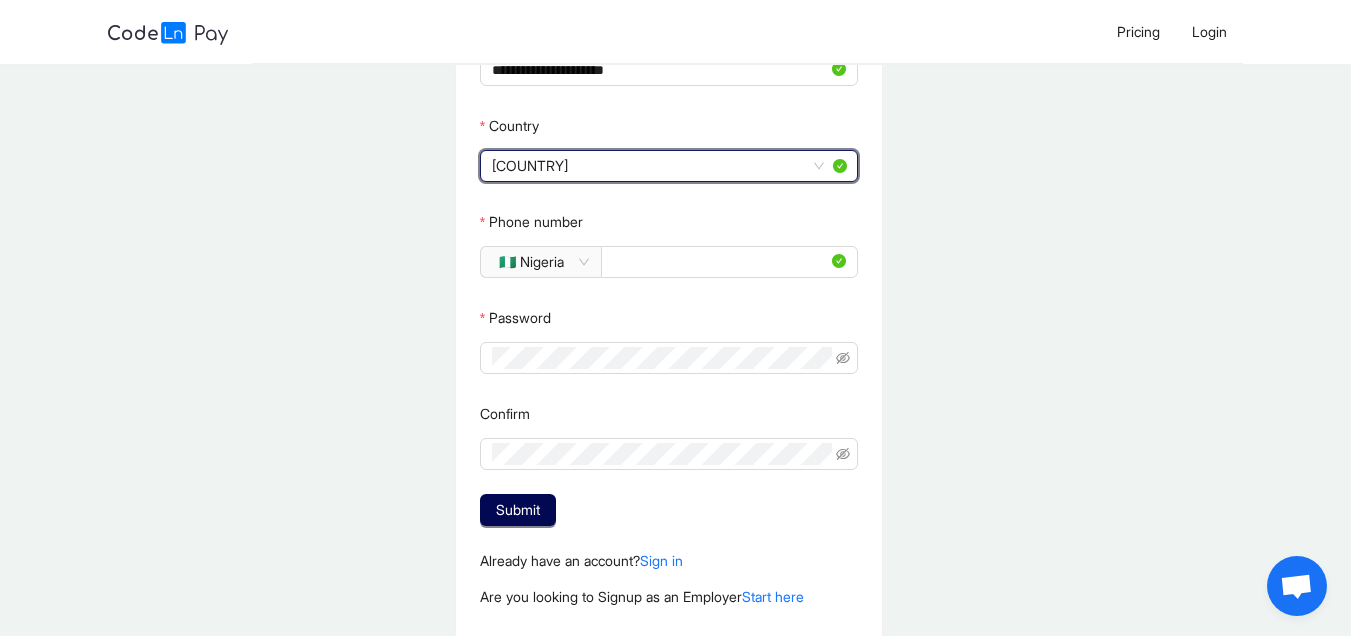 scroll, scrollTop: 332, scrollLeft: 0, axis: vertical 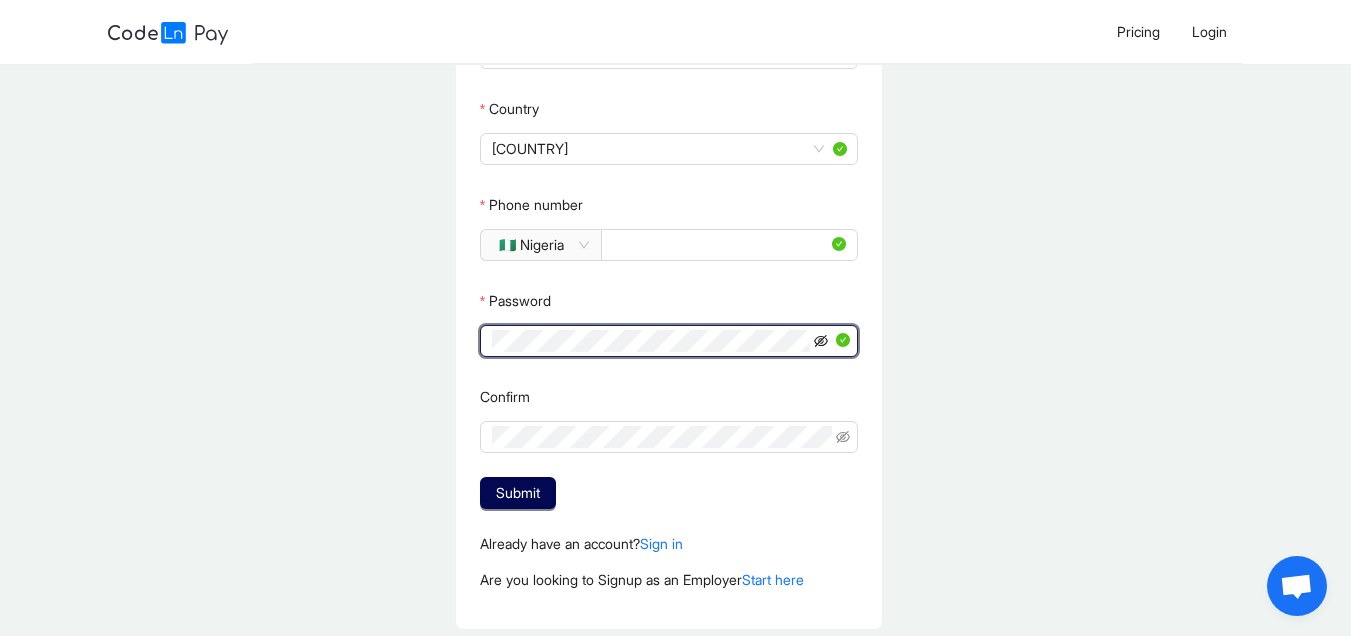 click 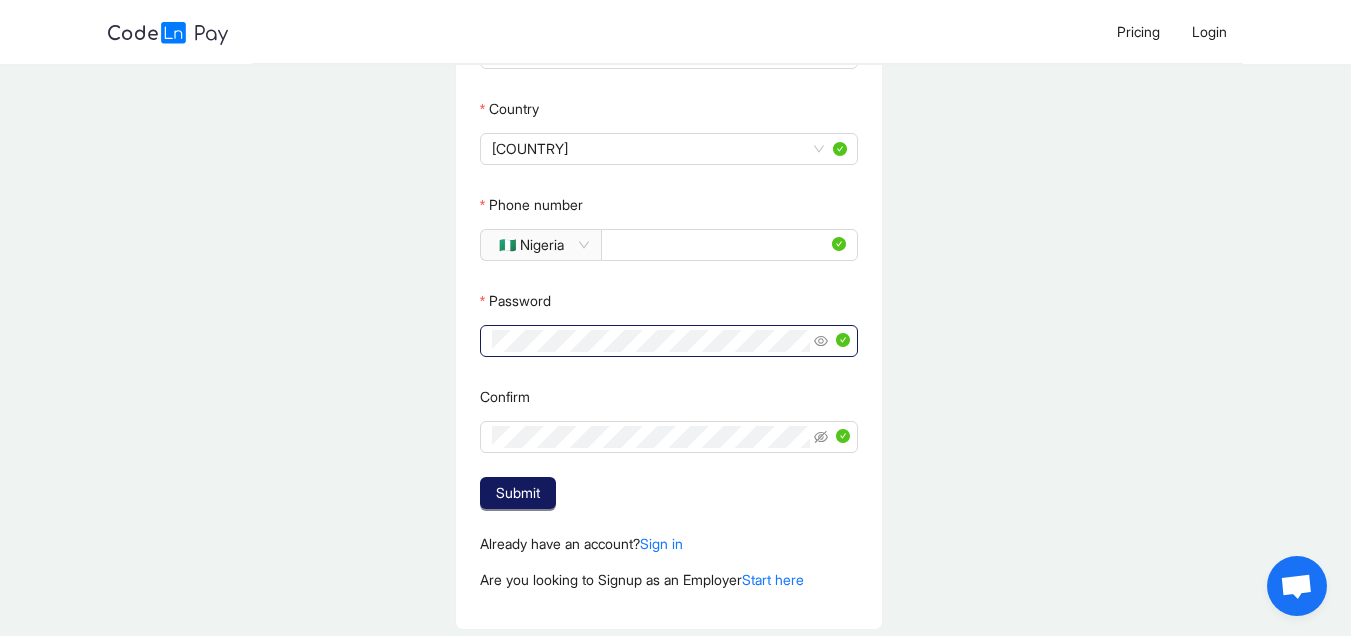click on "Submit" 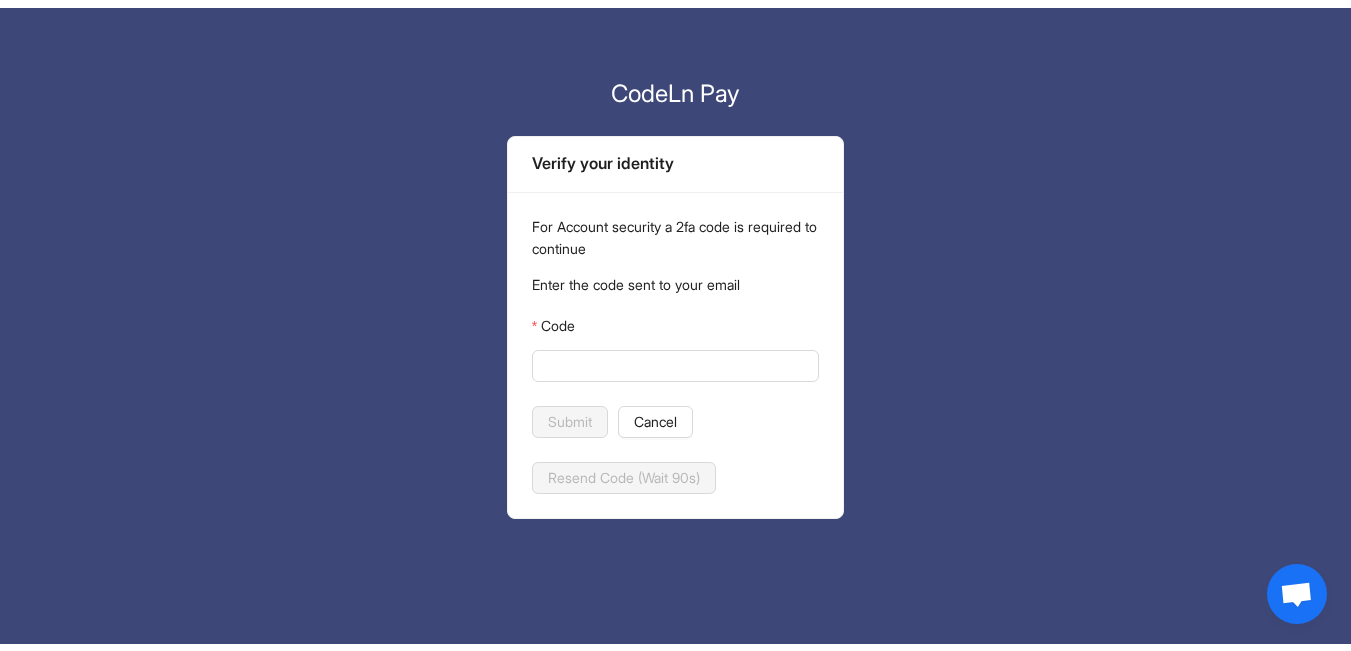scroll, scrollTop: 0, scrollLeft: 0, axis: both 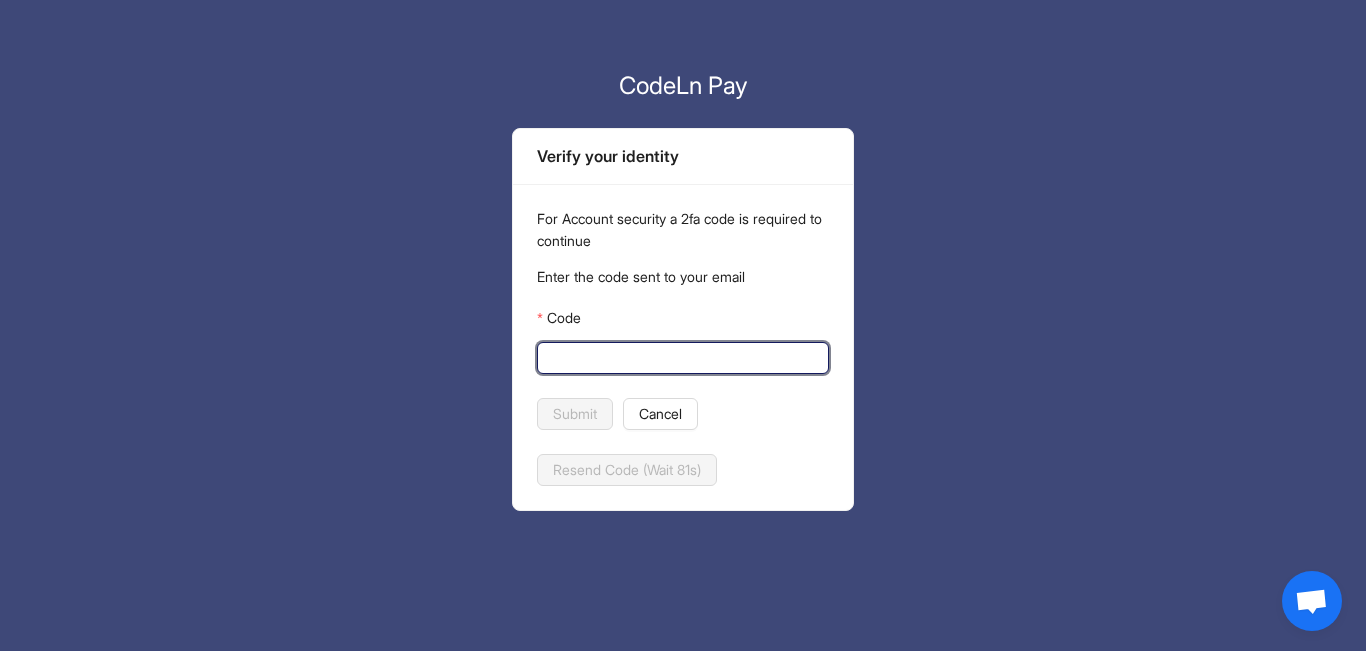 click on "Code" at bounding box center [681, 358] 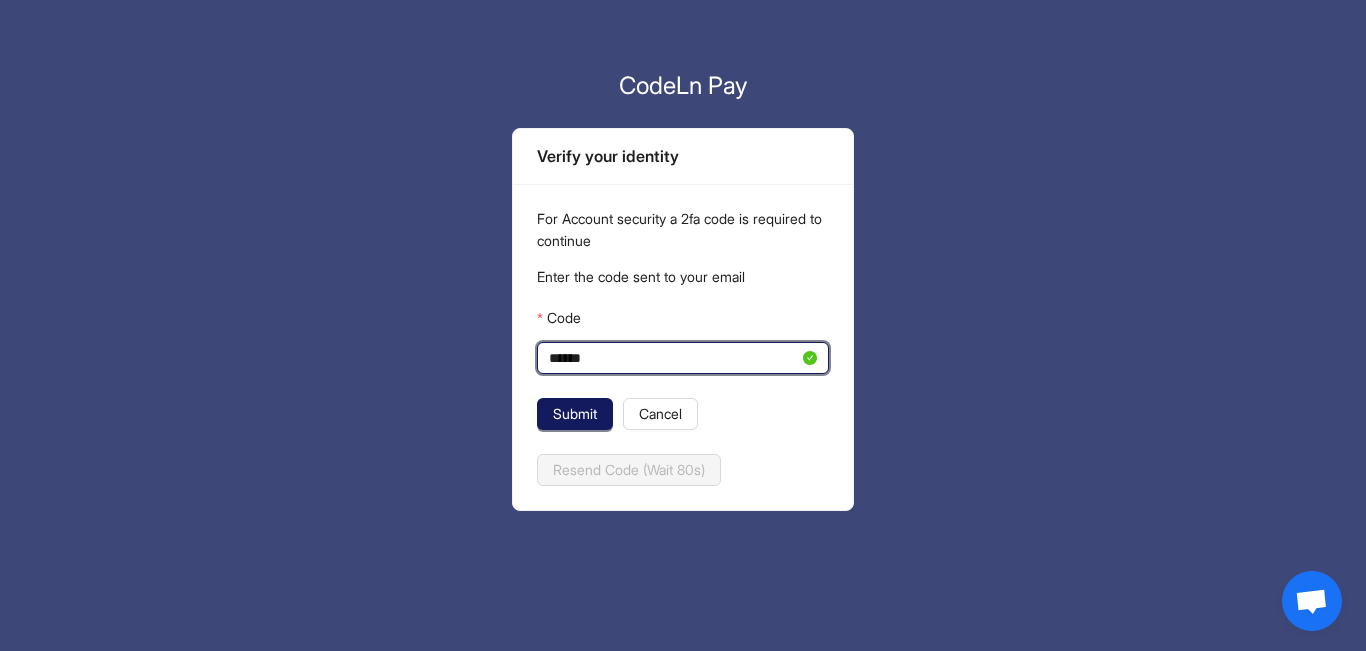 type on "******" 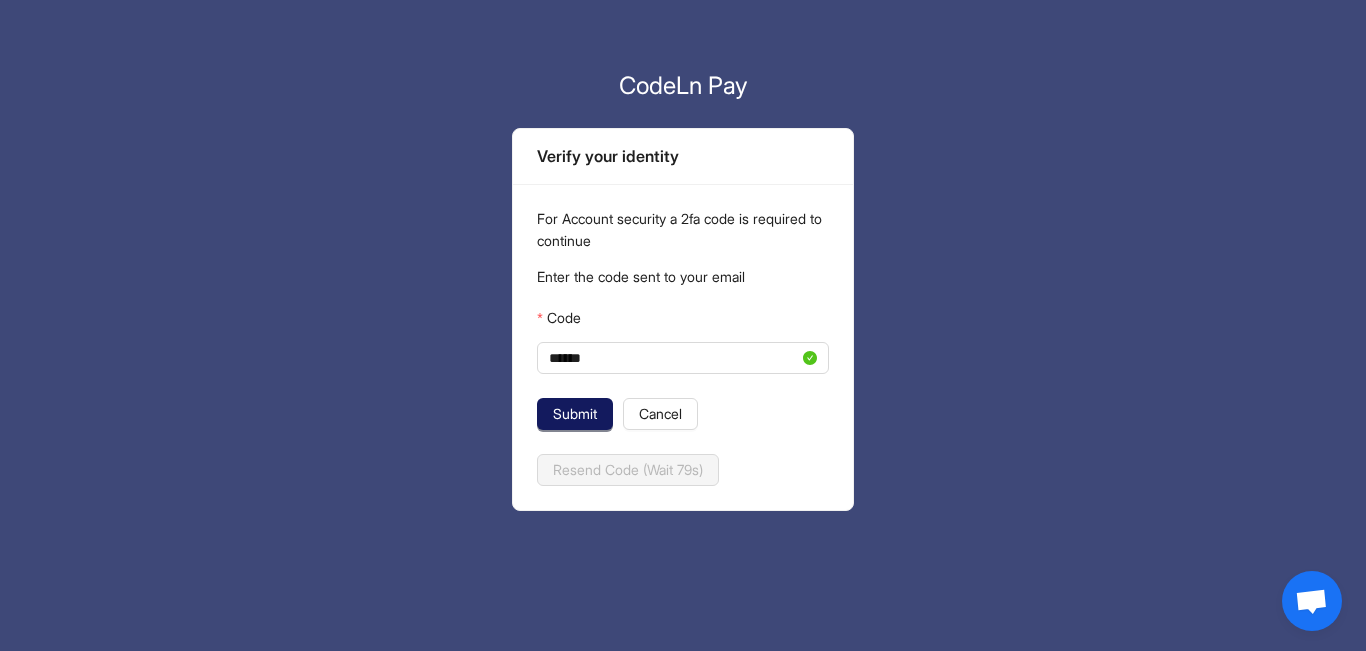click on "Submit" 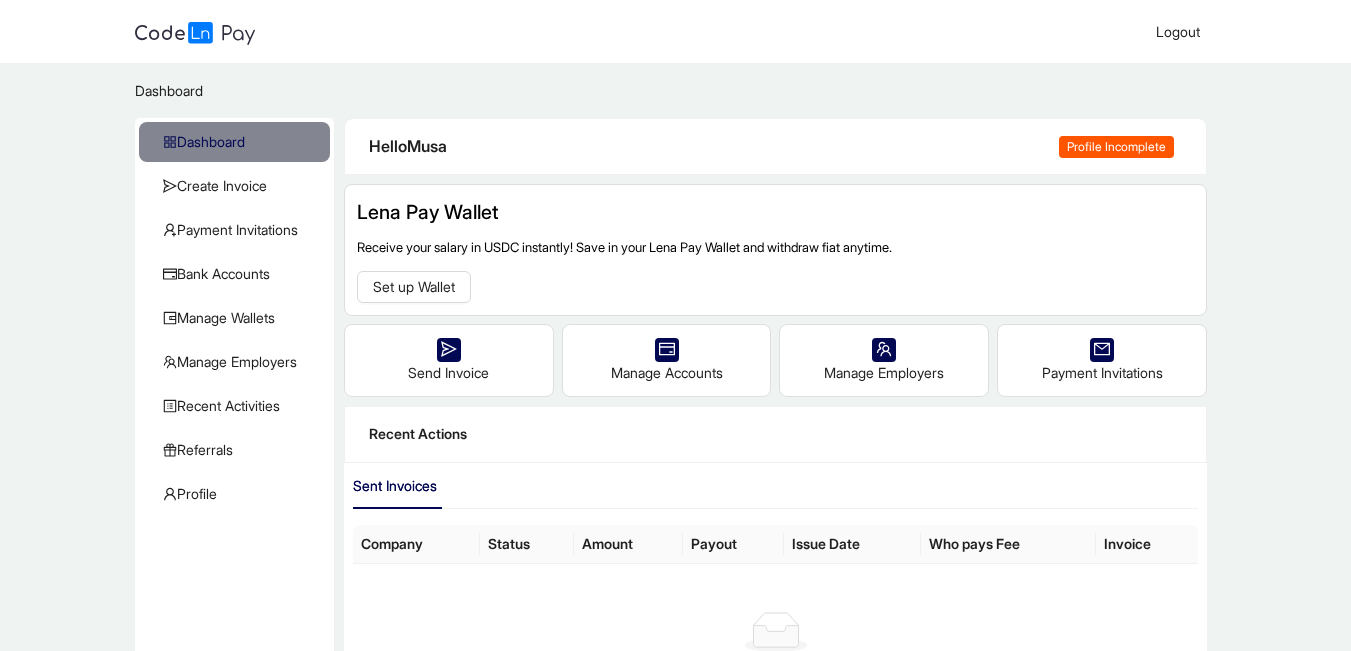 click on "Profile Incomplete" at bounding box center (1116, 147) 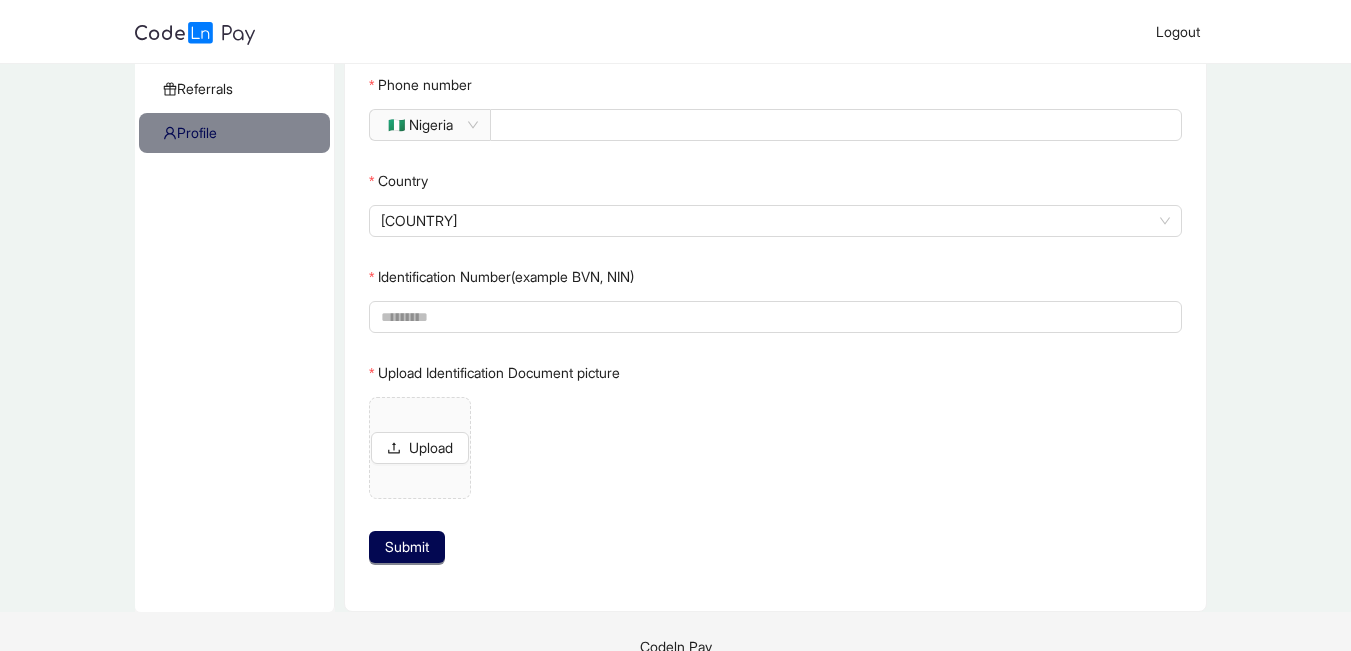 scroll, scrollTop: 379, scrollLeft: 0, axis: vertical 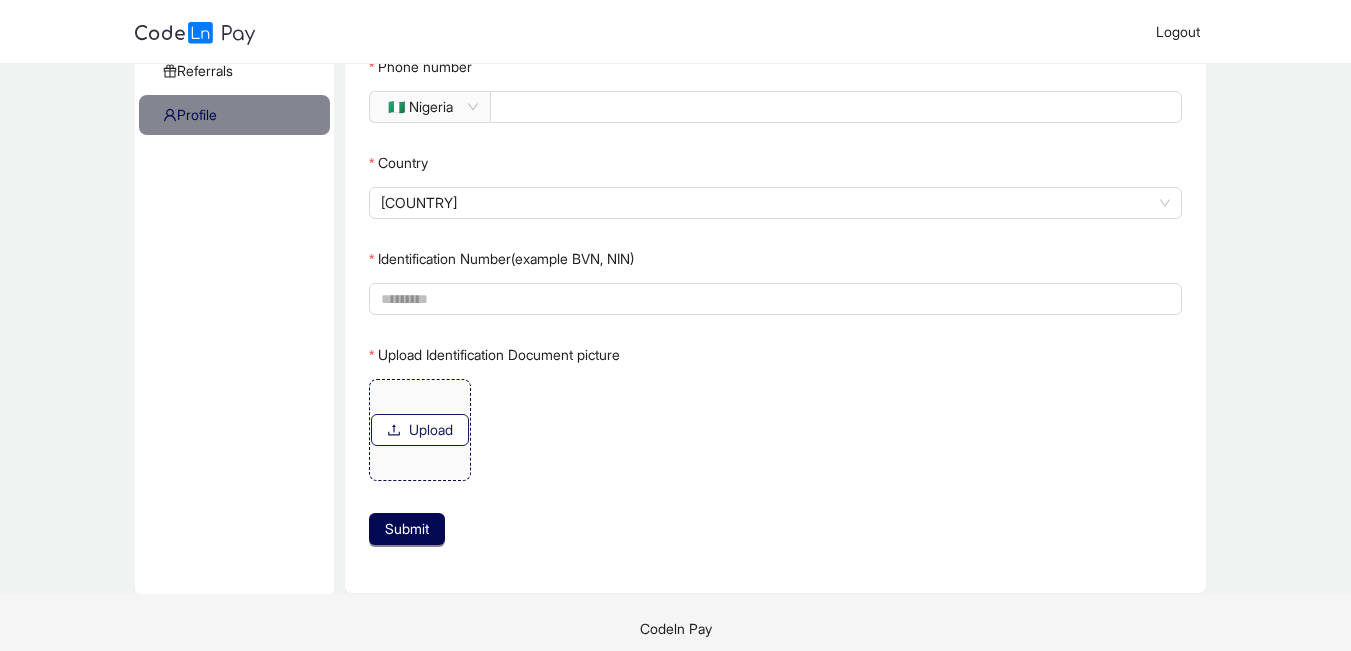 click on "Upload" 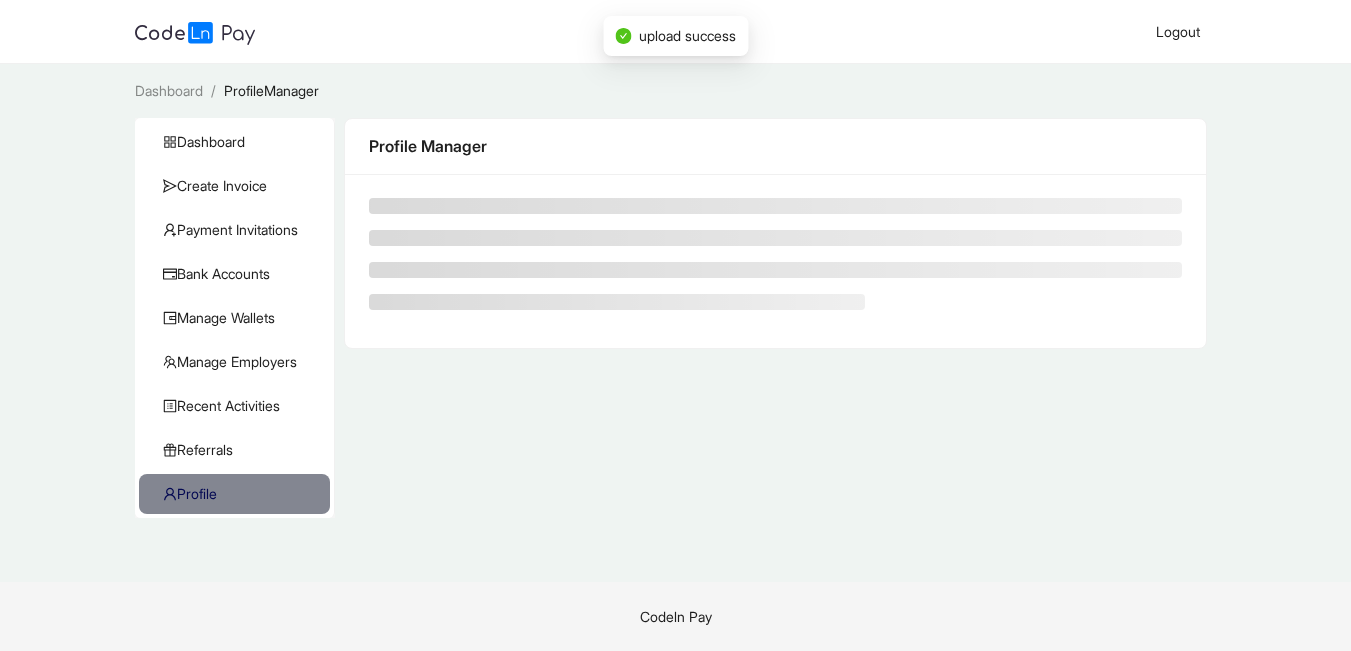 scroll, scrollTop: 0, scrollLeft: 0, axis: both 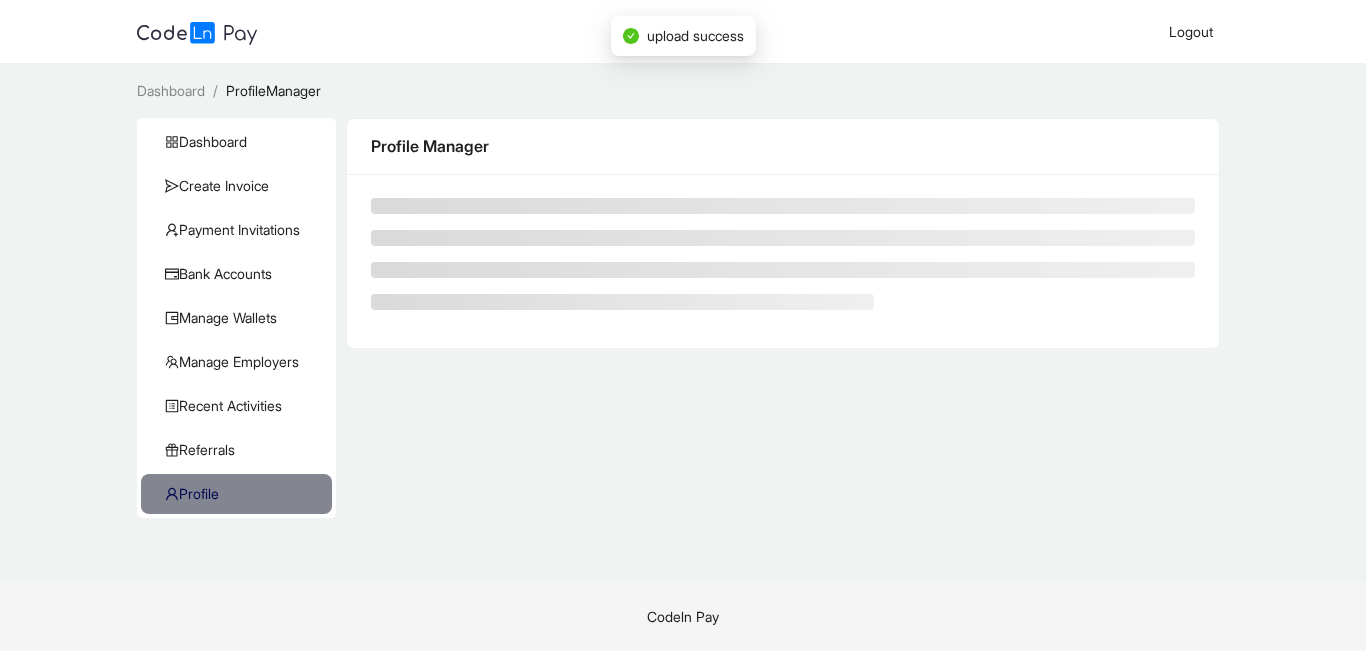 drag, startPoint x: 1358, startPoint y: 387, endPoint x: 1357, endPoint y: 356, distance: 31.016125 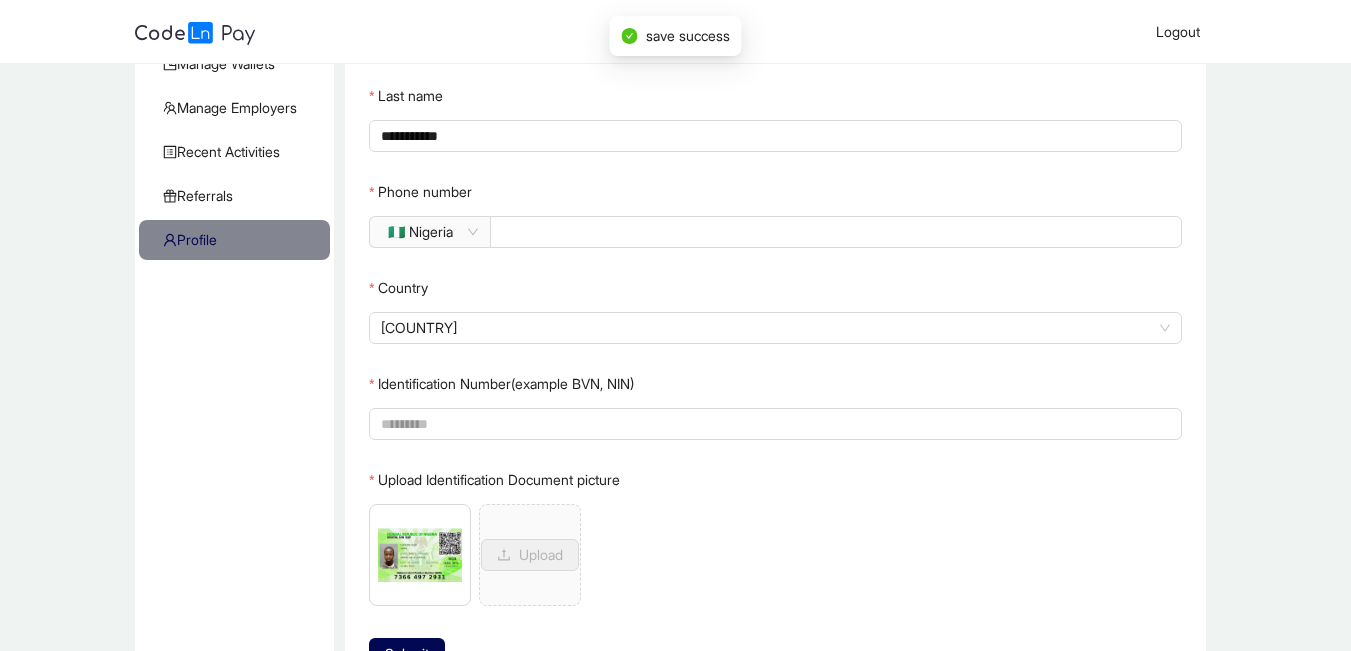 scroll, scrollTop: 261, scrollLeft: 0, axis: vertical 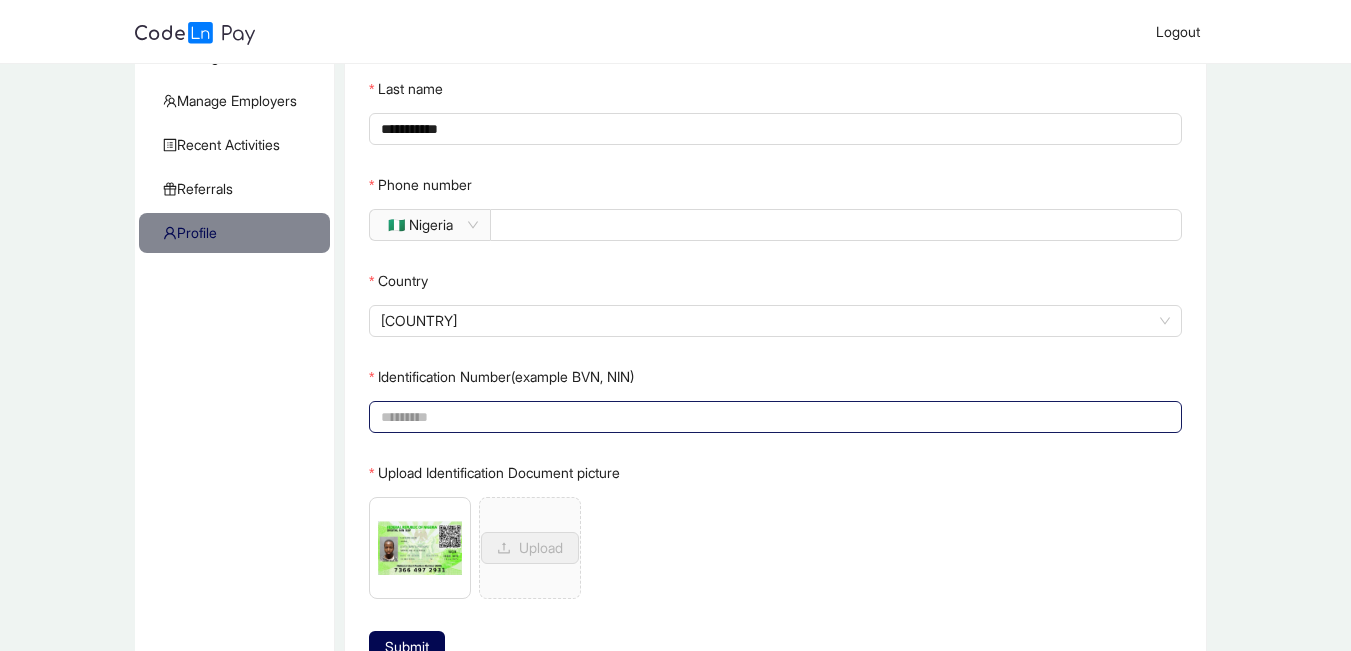 click 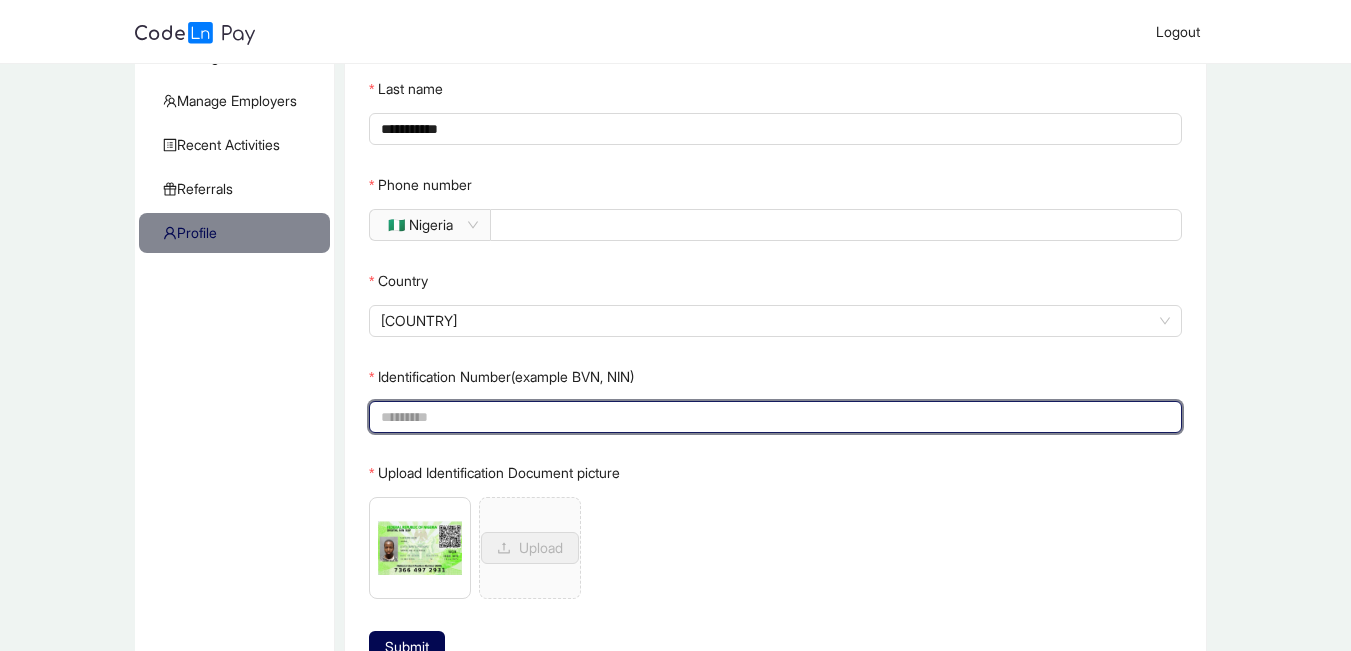 paste on "**********" 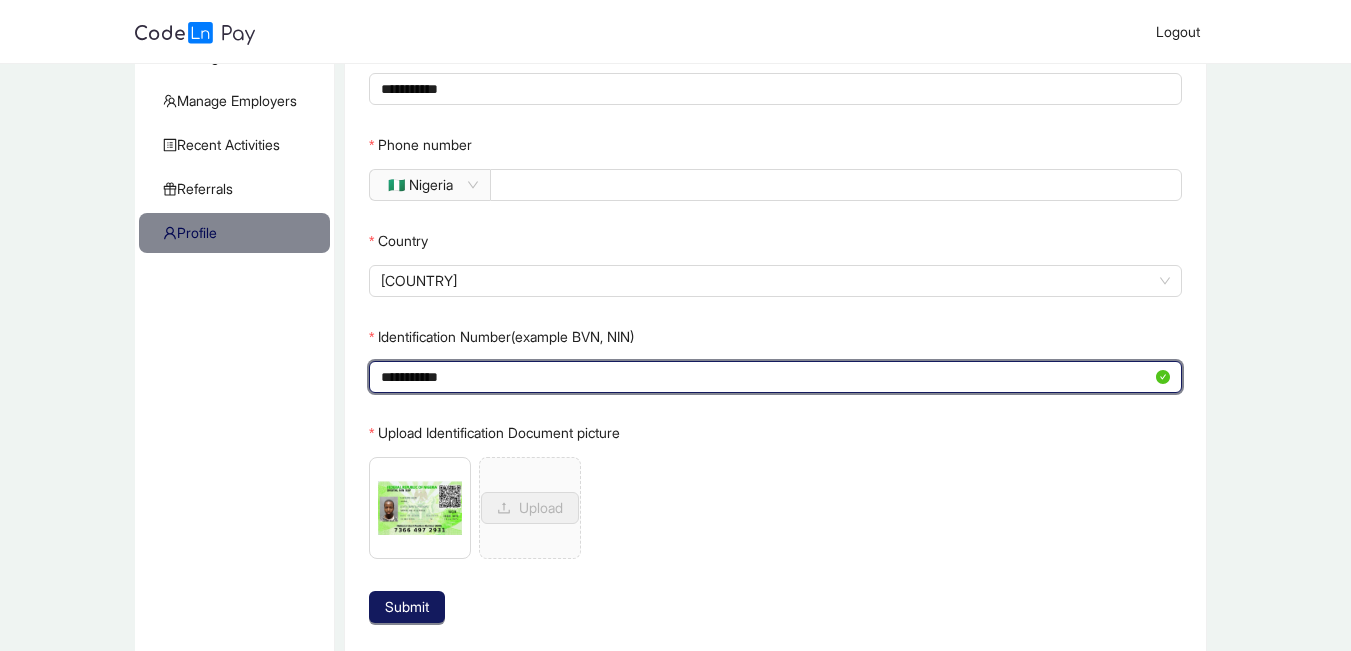 type on "**********" 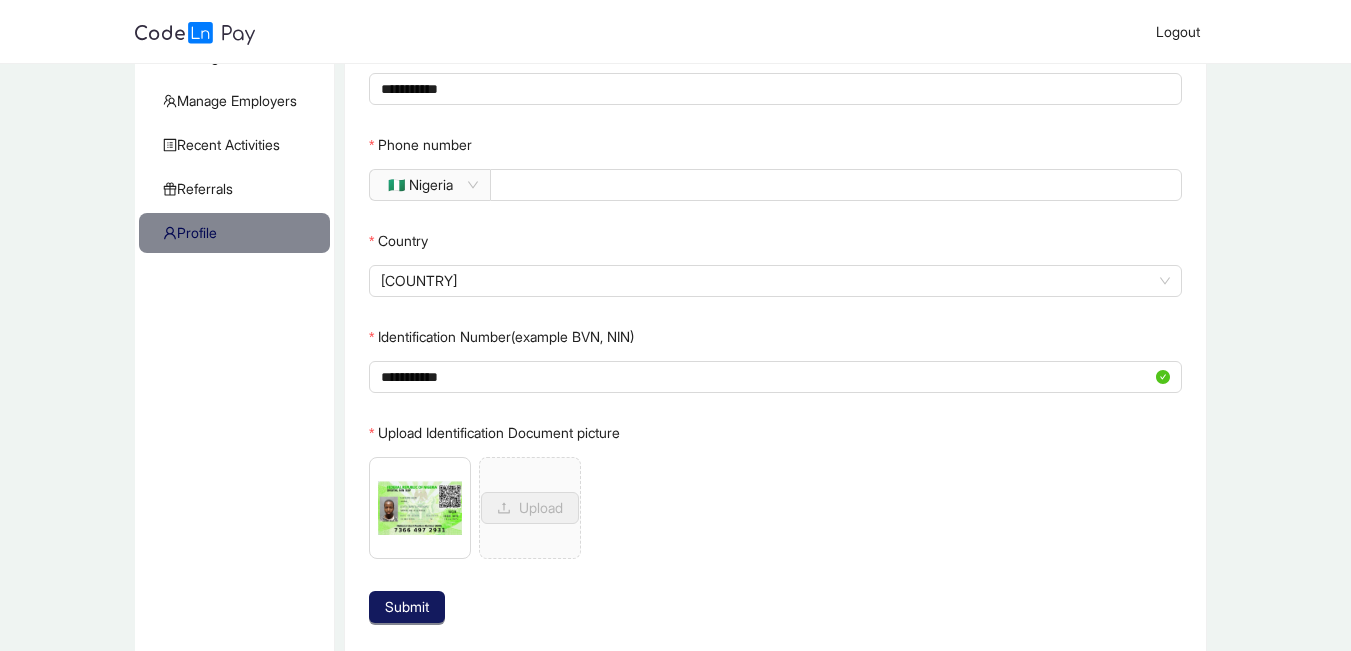click on "Submit" 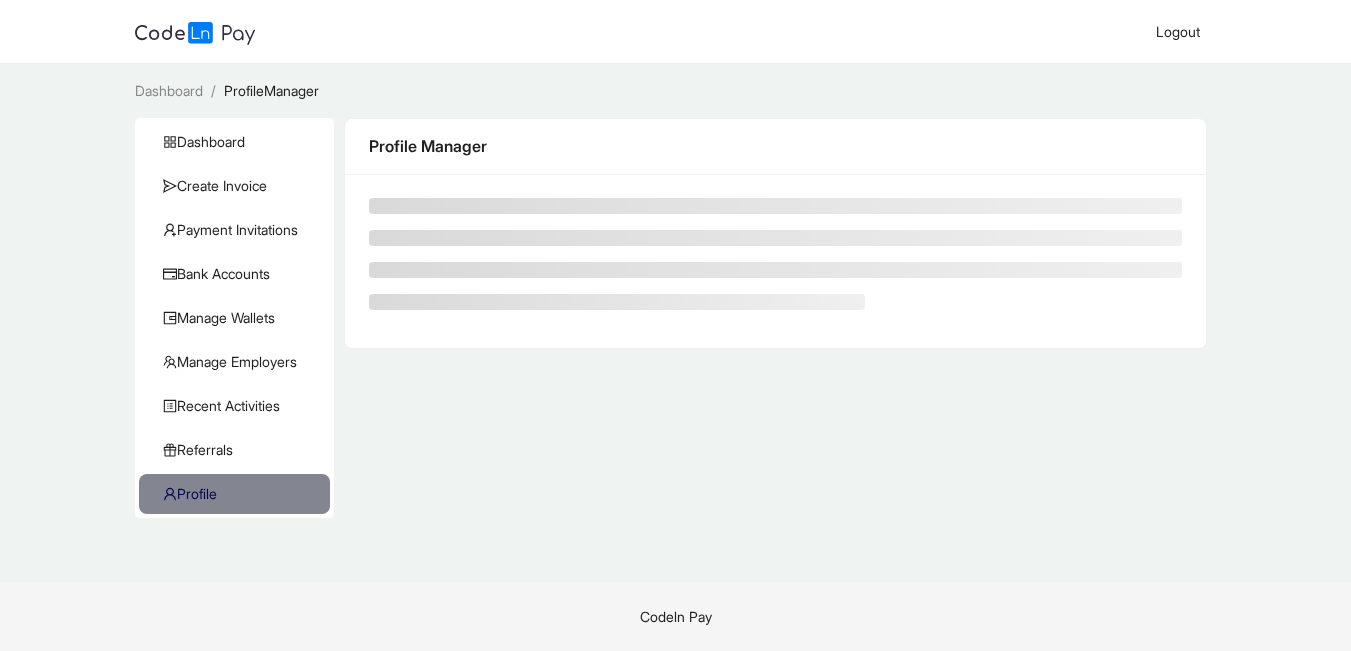 scroll, scrollTop: 0, scrollLeft: 0, axis: both 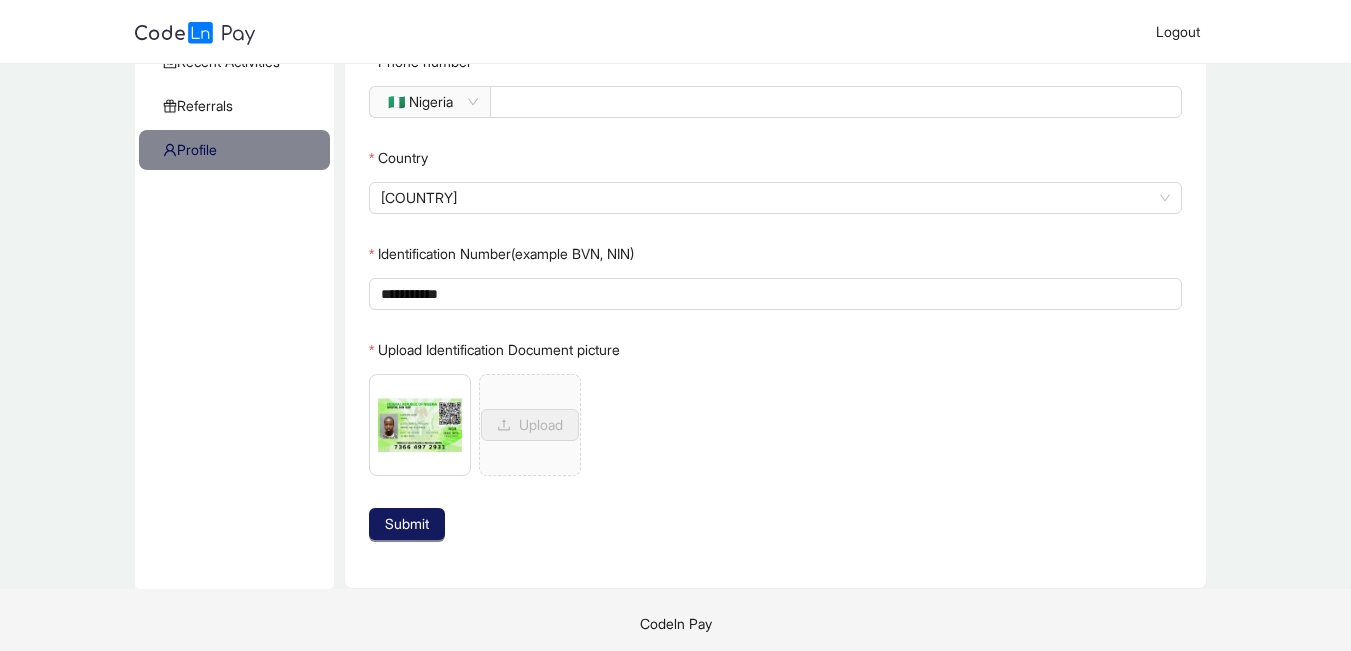 click on "Submit" 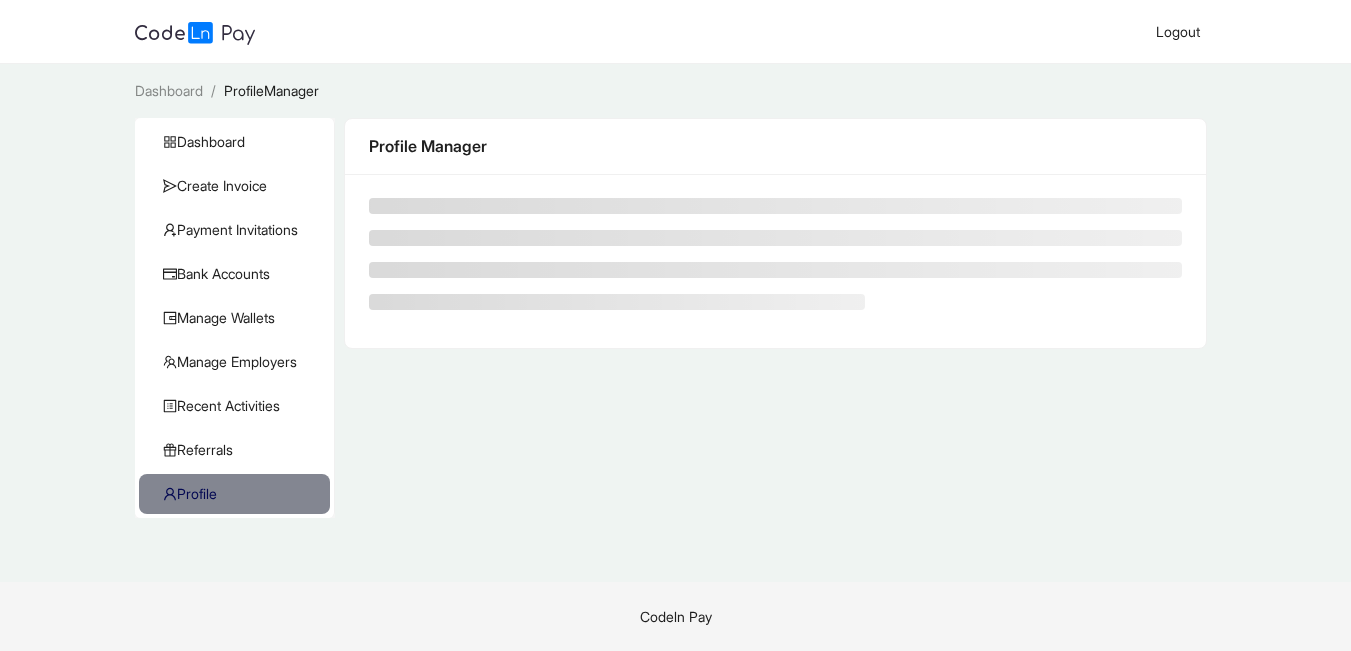 scroll, scrollTop: 0, scrollLeft: 0, axis: both 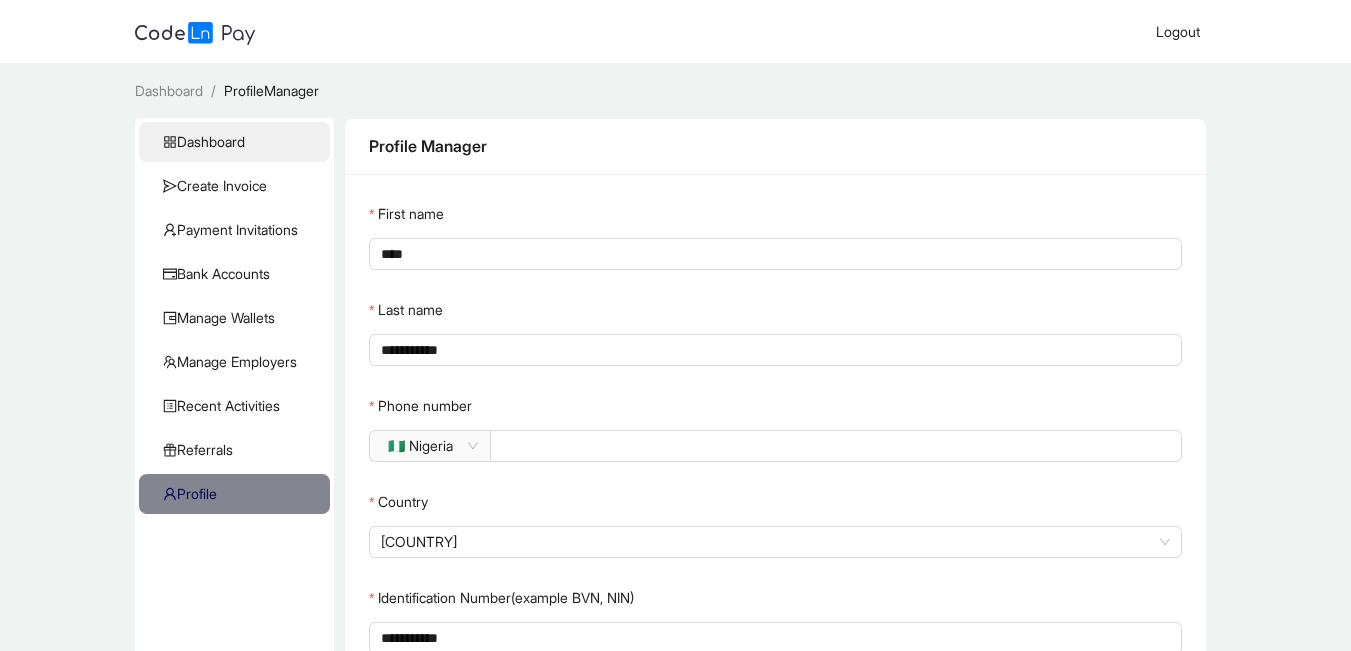click on "Dashboard" 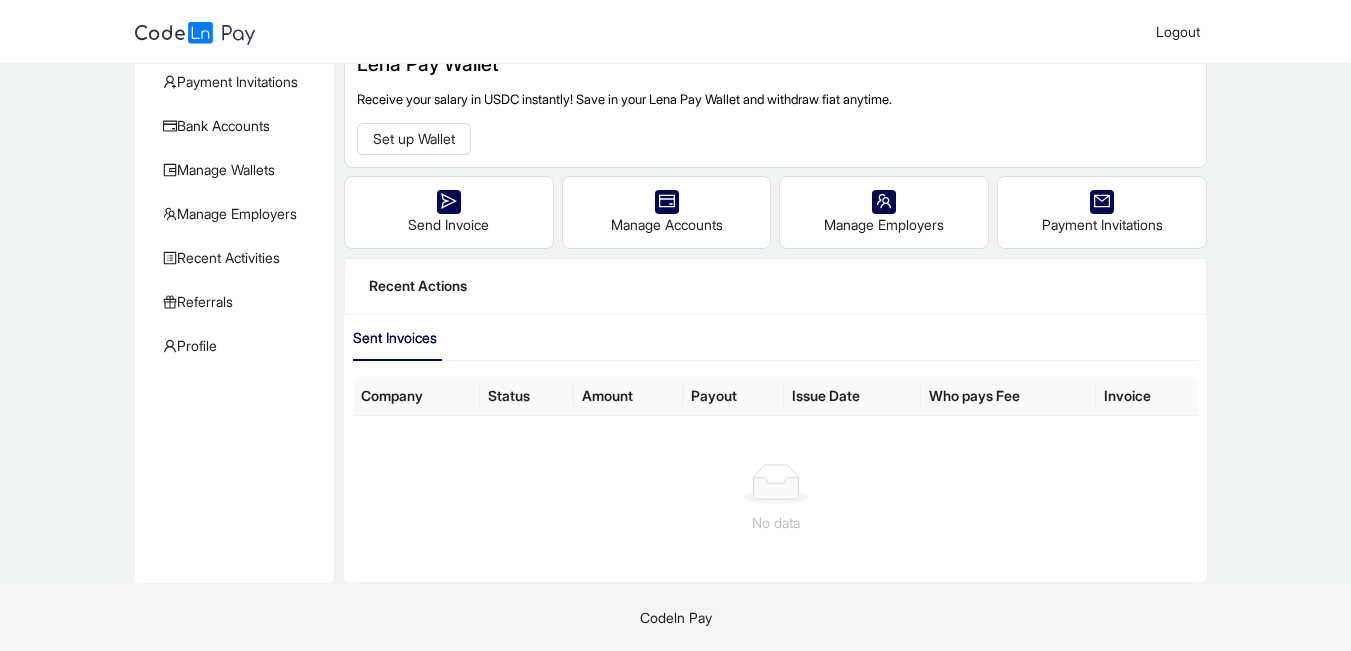 scroll, scrollTop: 144, scrollLeft: 0, axis: vertical 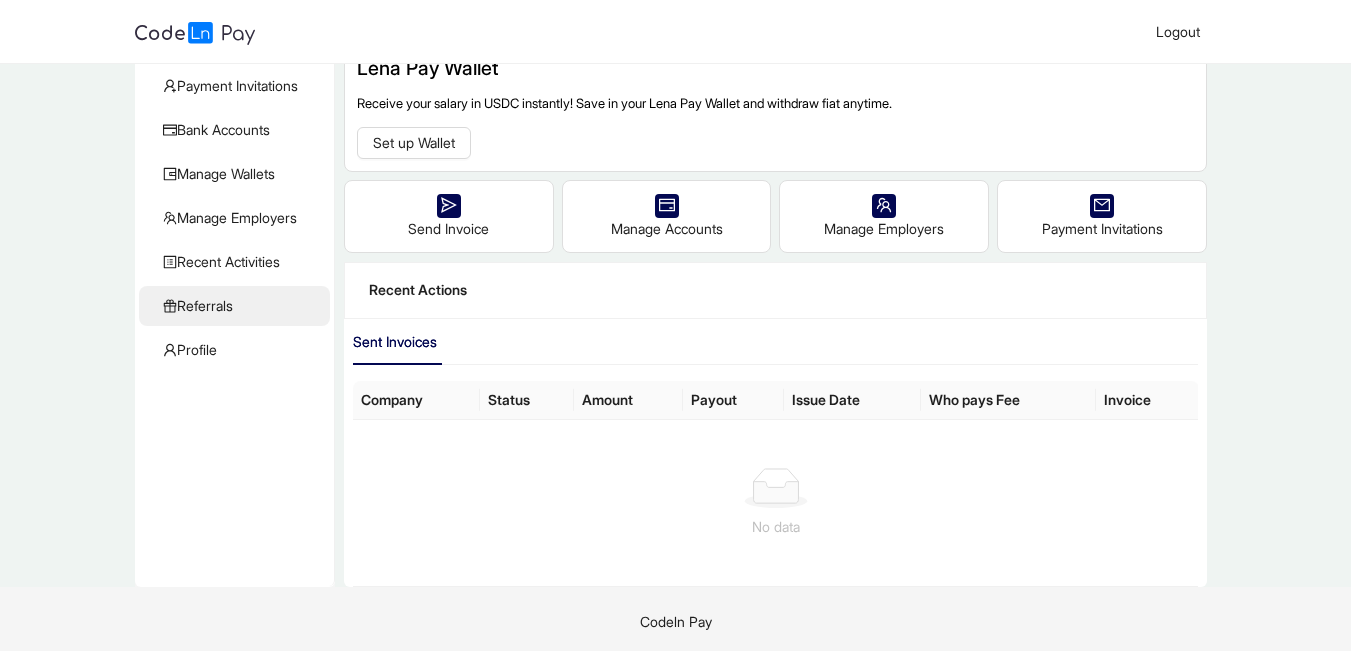 click on "Referrals" 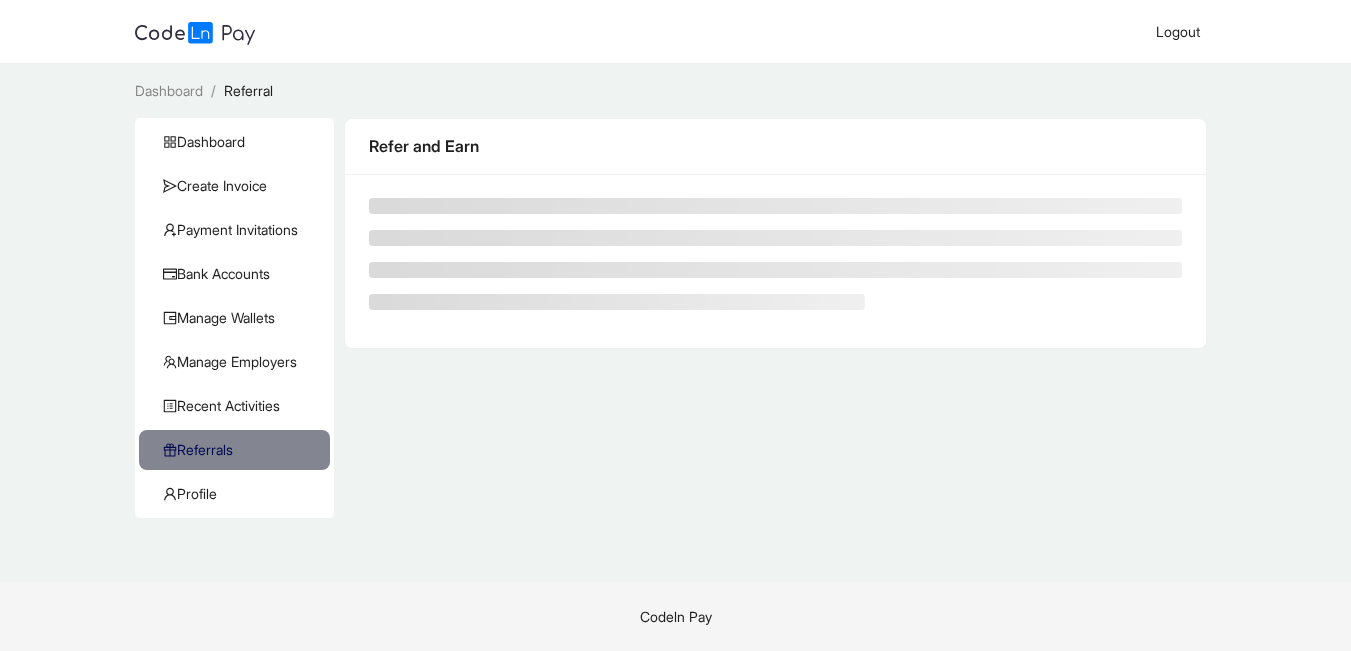 scroll, scrollTop: 0, scrollLeft: 0, axis: both 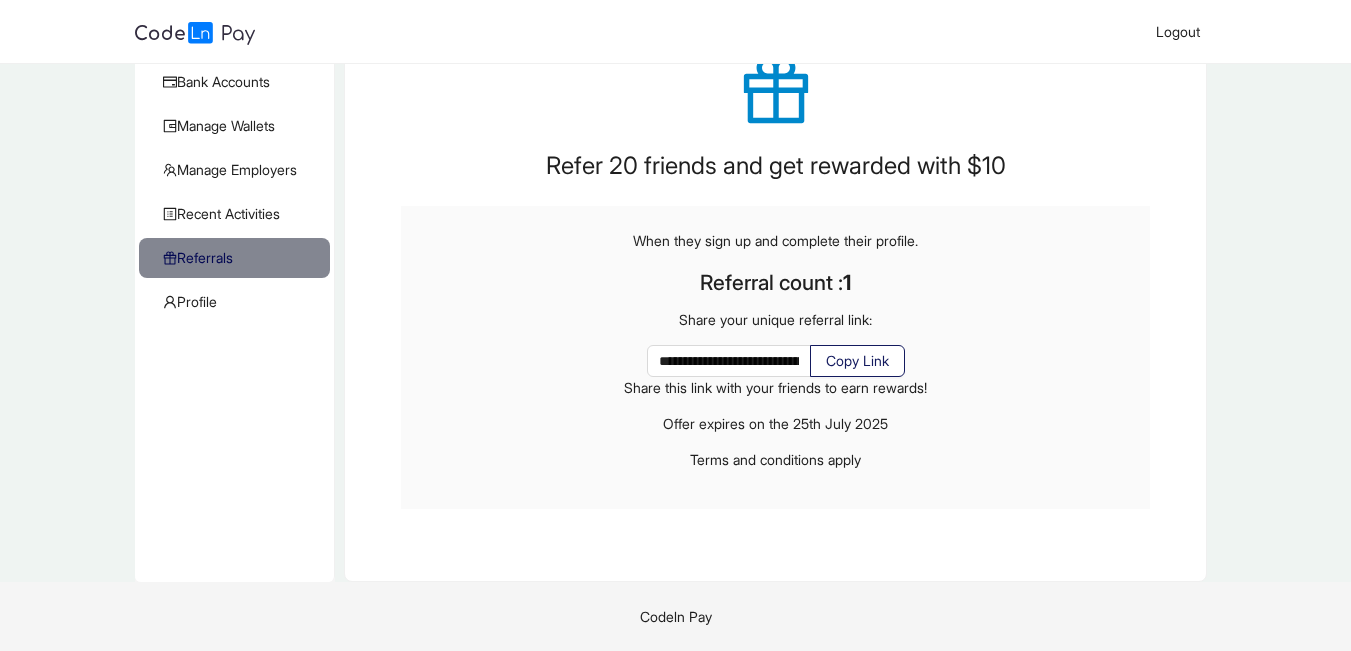 click on "Copy Link" 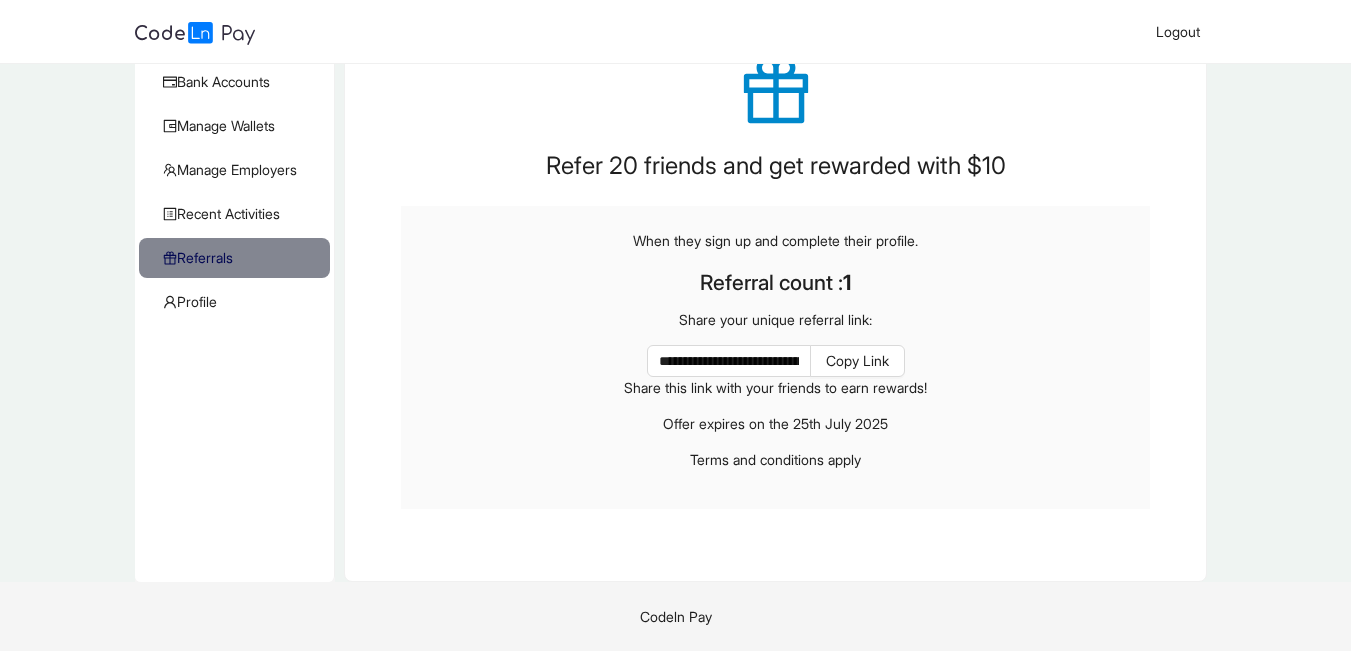 type 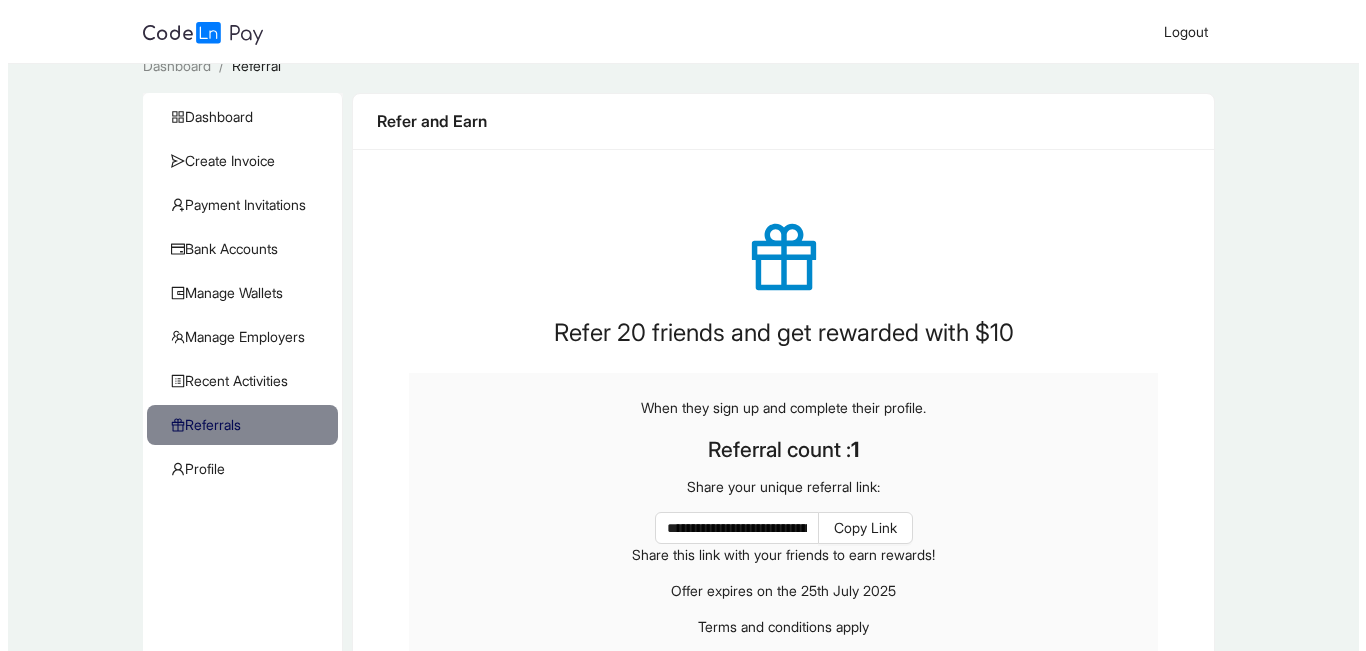 scroll, scrollTop: 0, scrollLeft: 0, axis: both 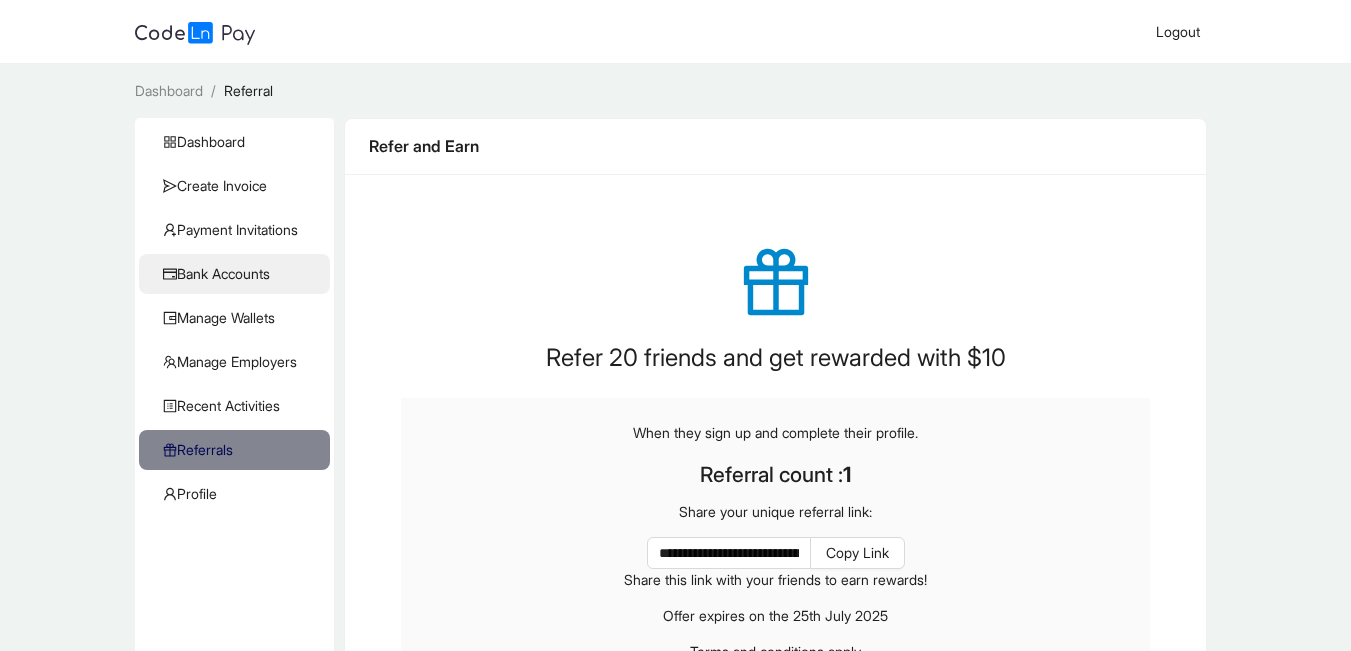 click on "Bank Accounts" 